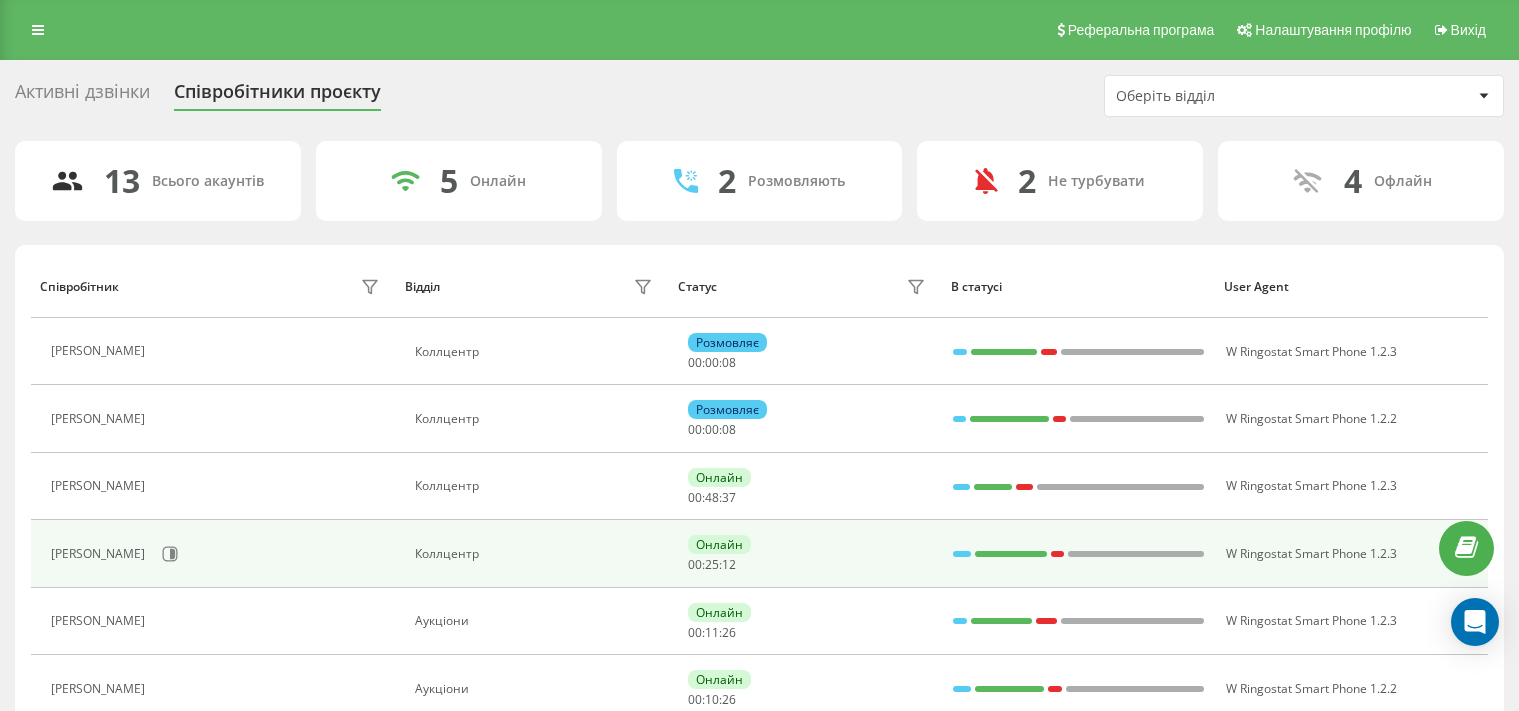 scroll, scrollTop: 0, scrollLeft: 0, axis: both 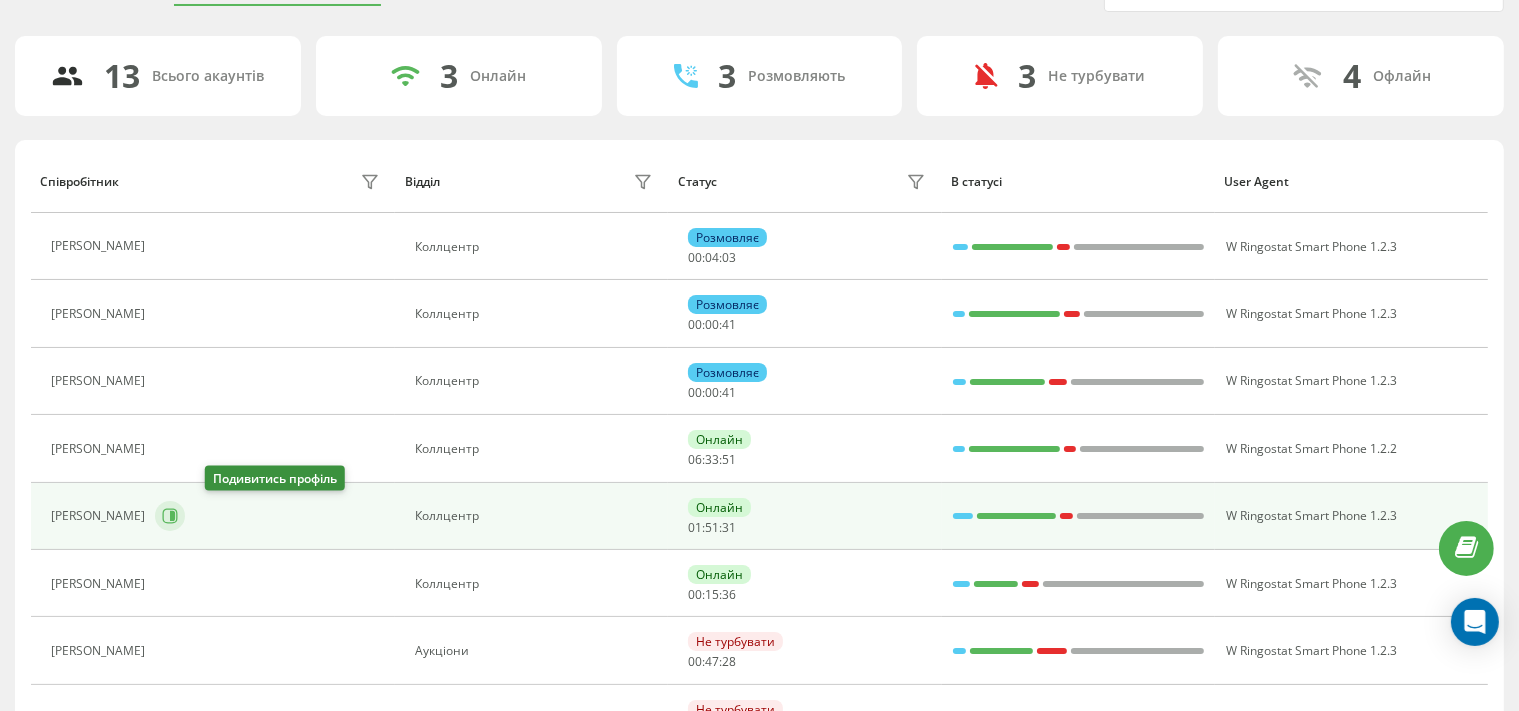 click 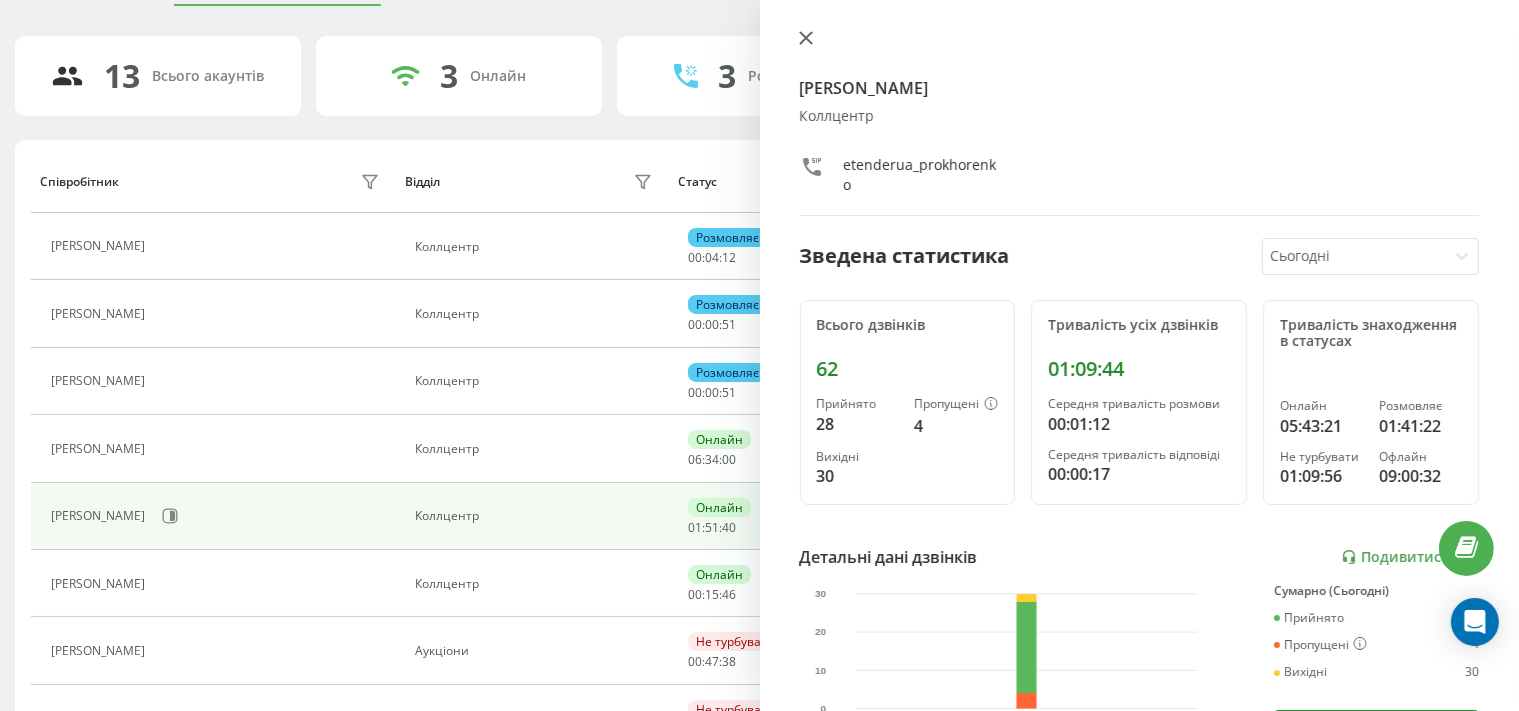 click 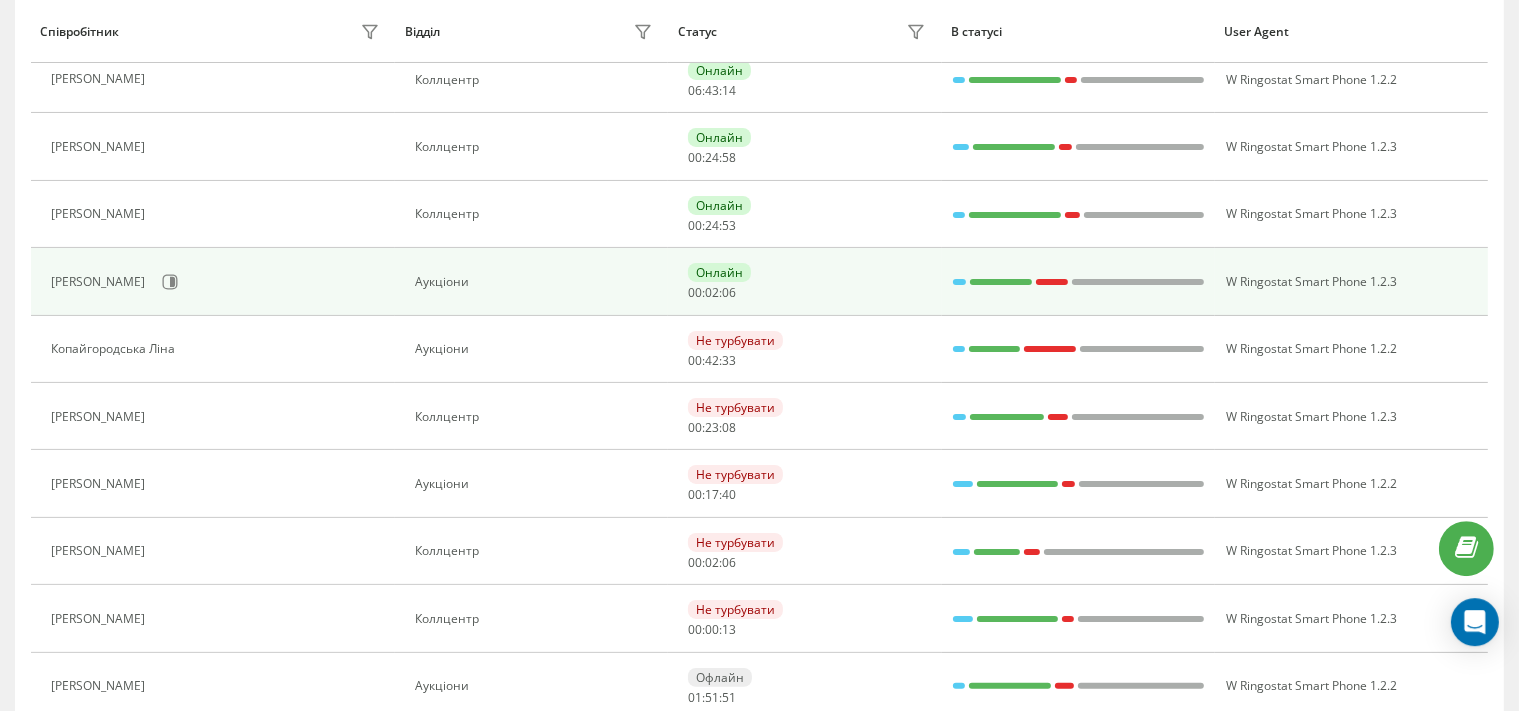 scroll, scrollTop: 316, scrollLeft: 0, axis: vertical 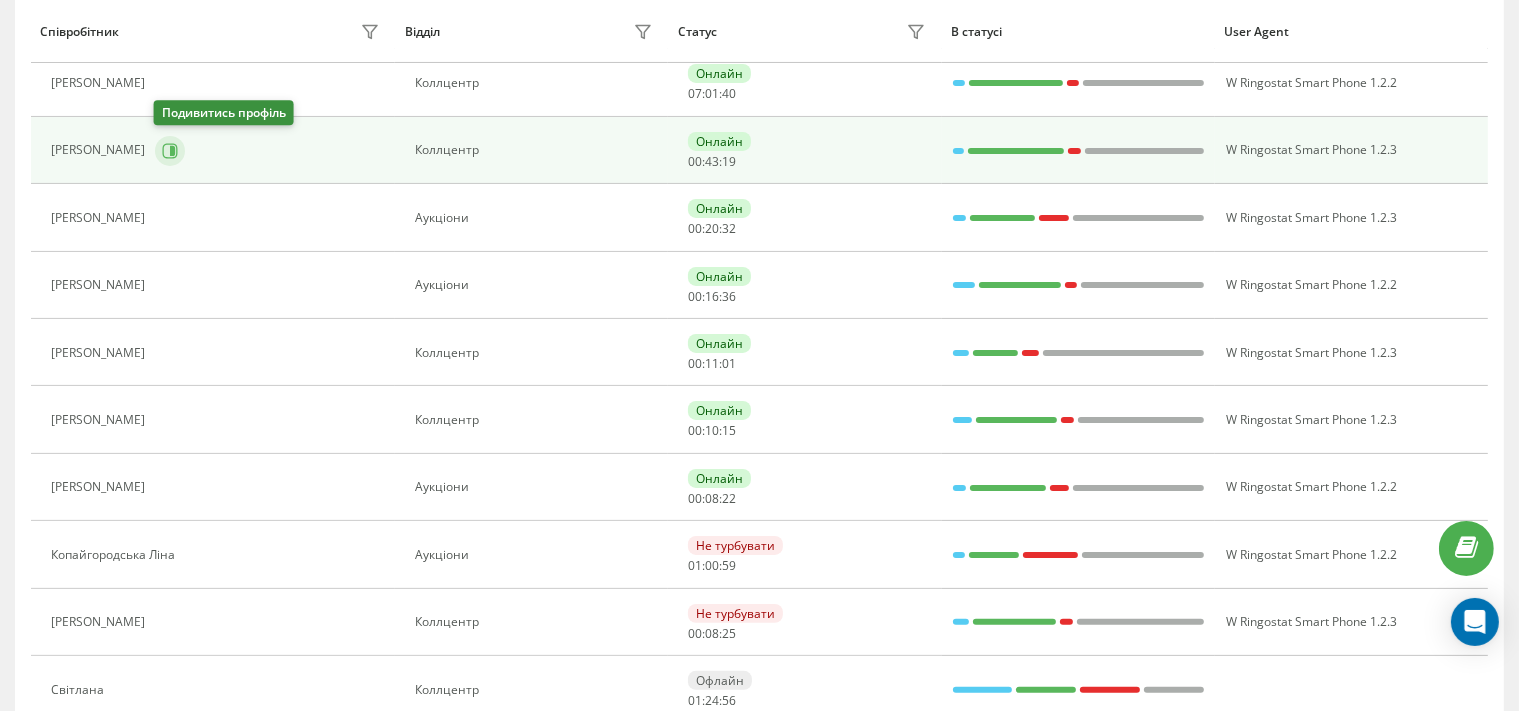 click at bounding box center [170, 151] 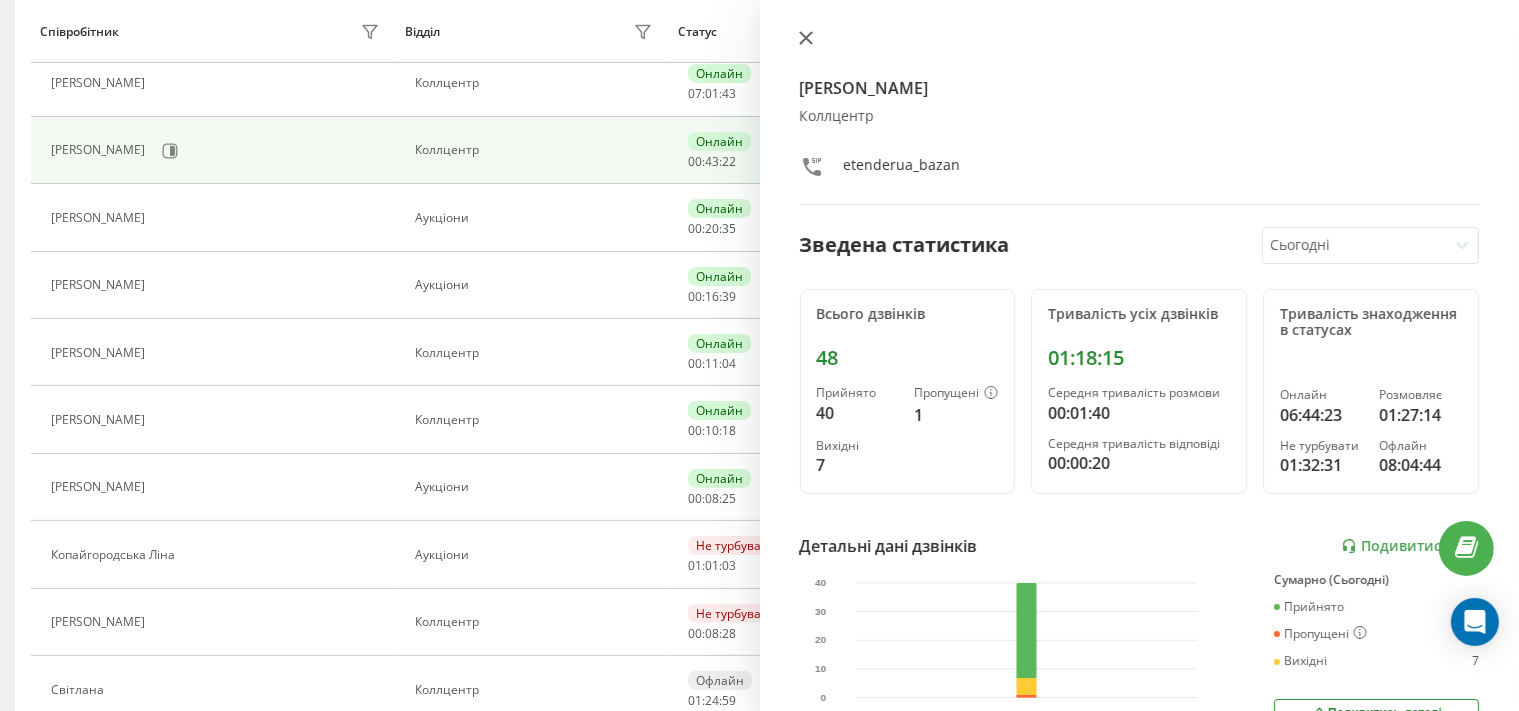 click 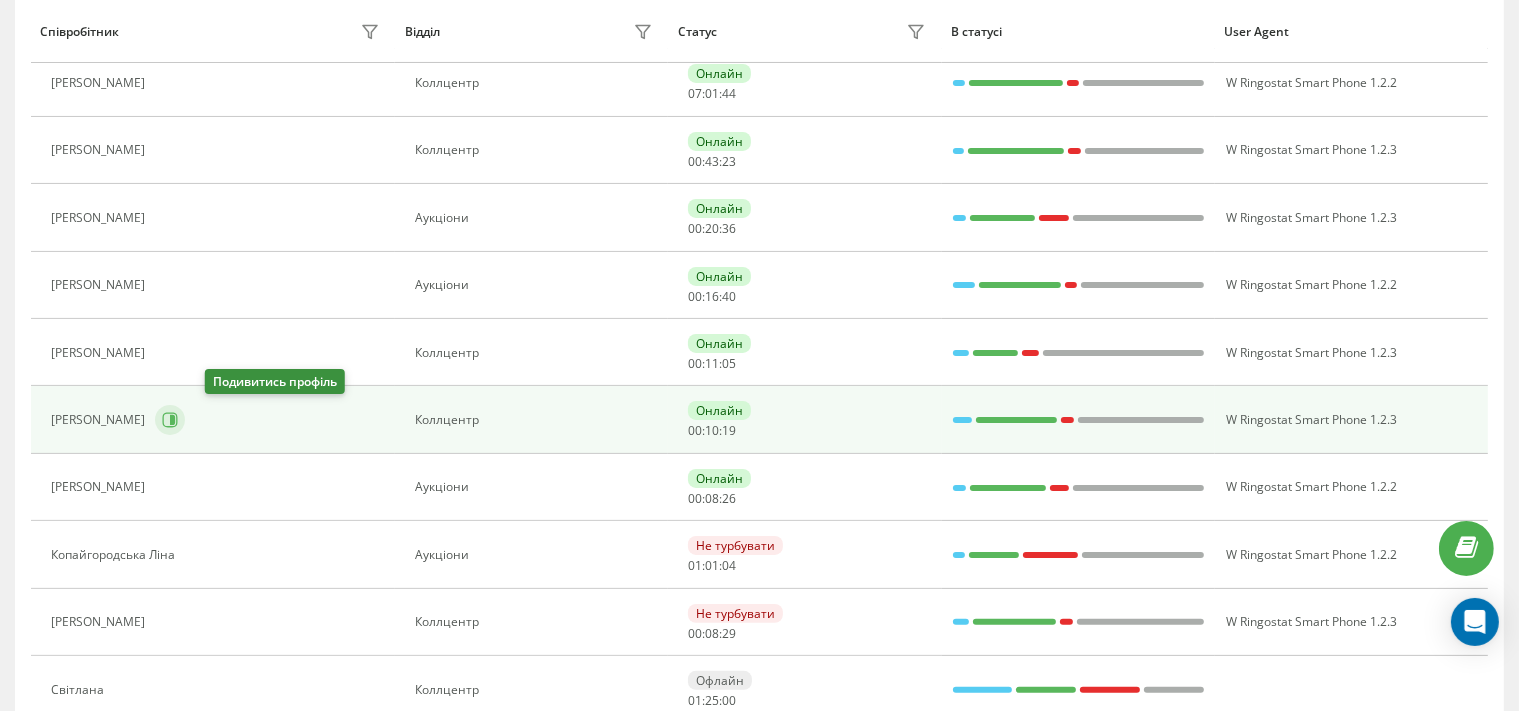 click 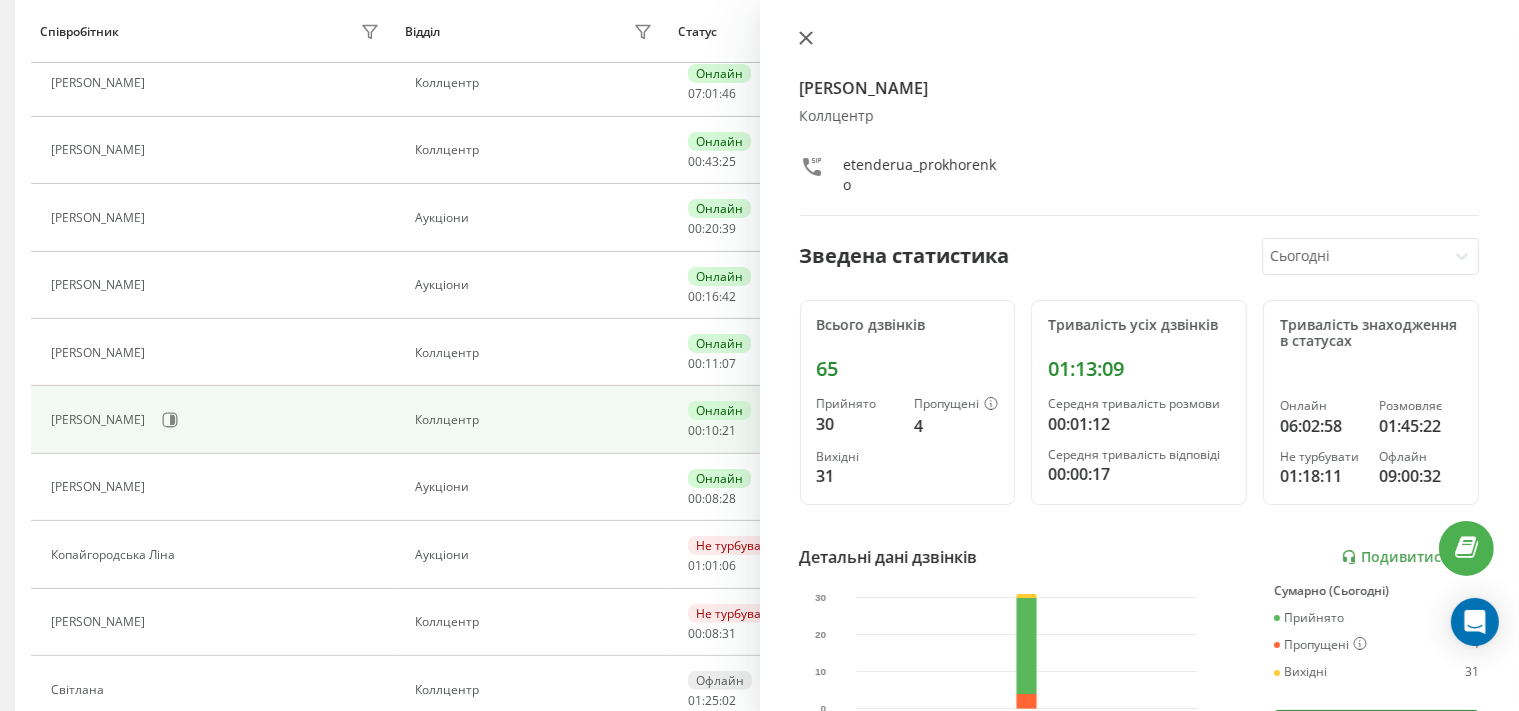 click 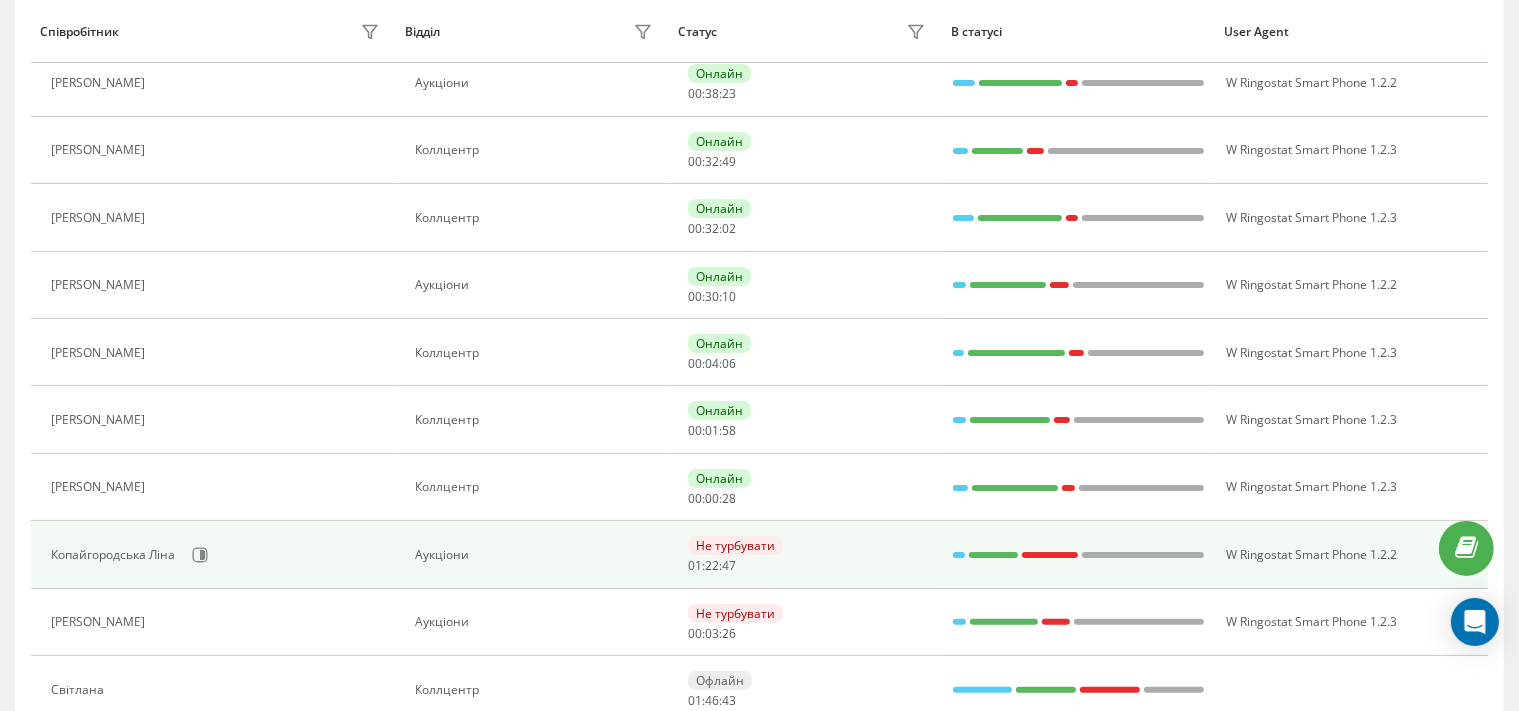 scroll, scrollTop: 336, scrollLeft: 0, axis: vertical 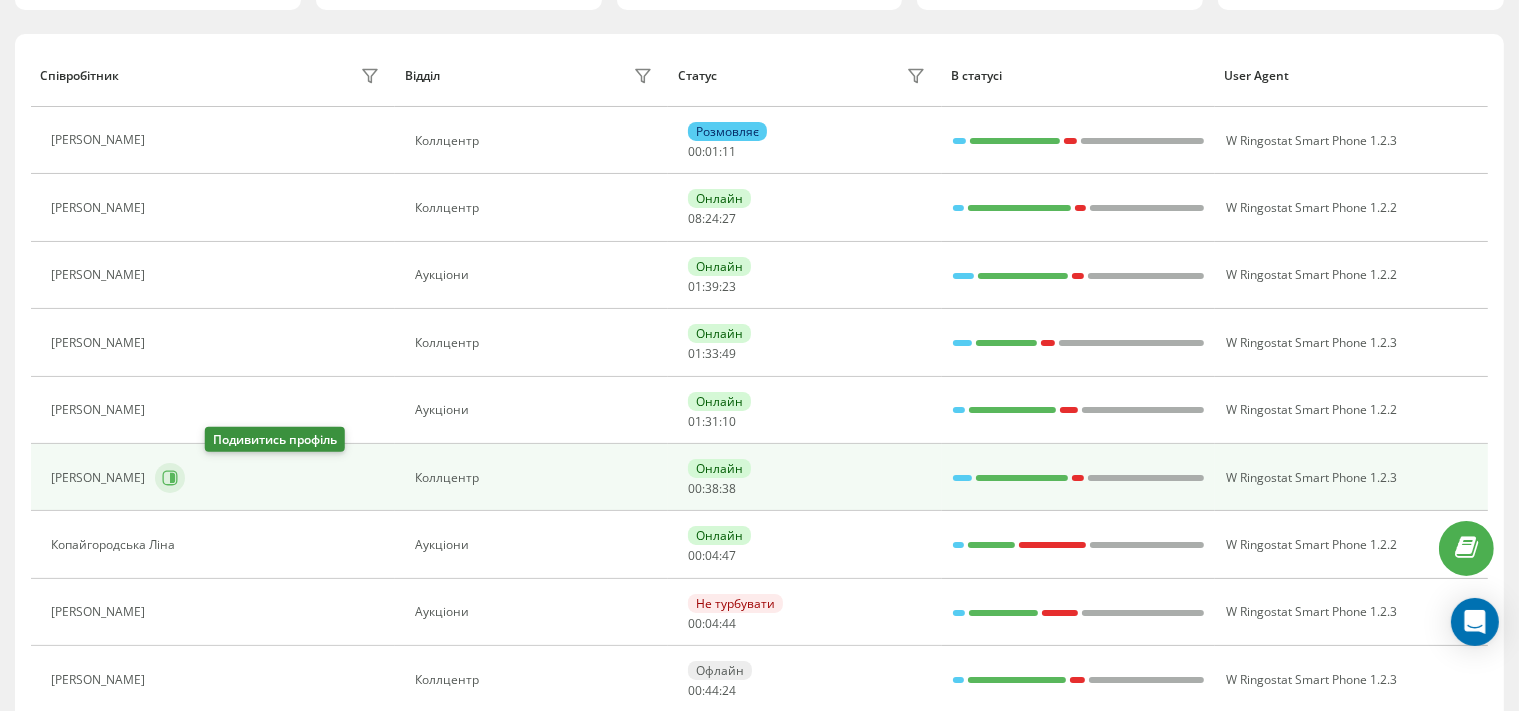 click at bounding box center (170, 478) 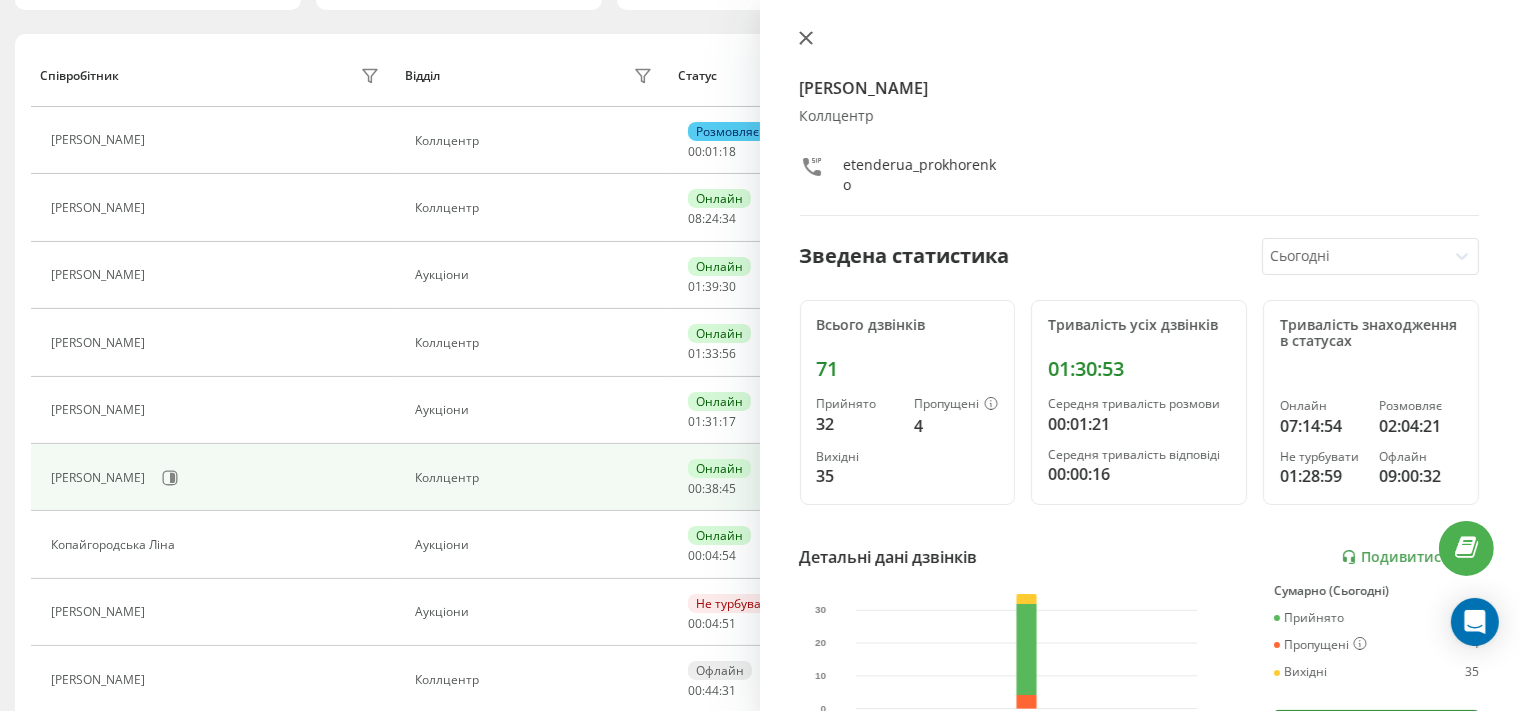 click 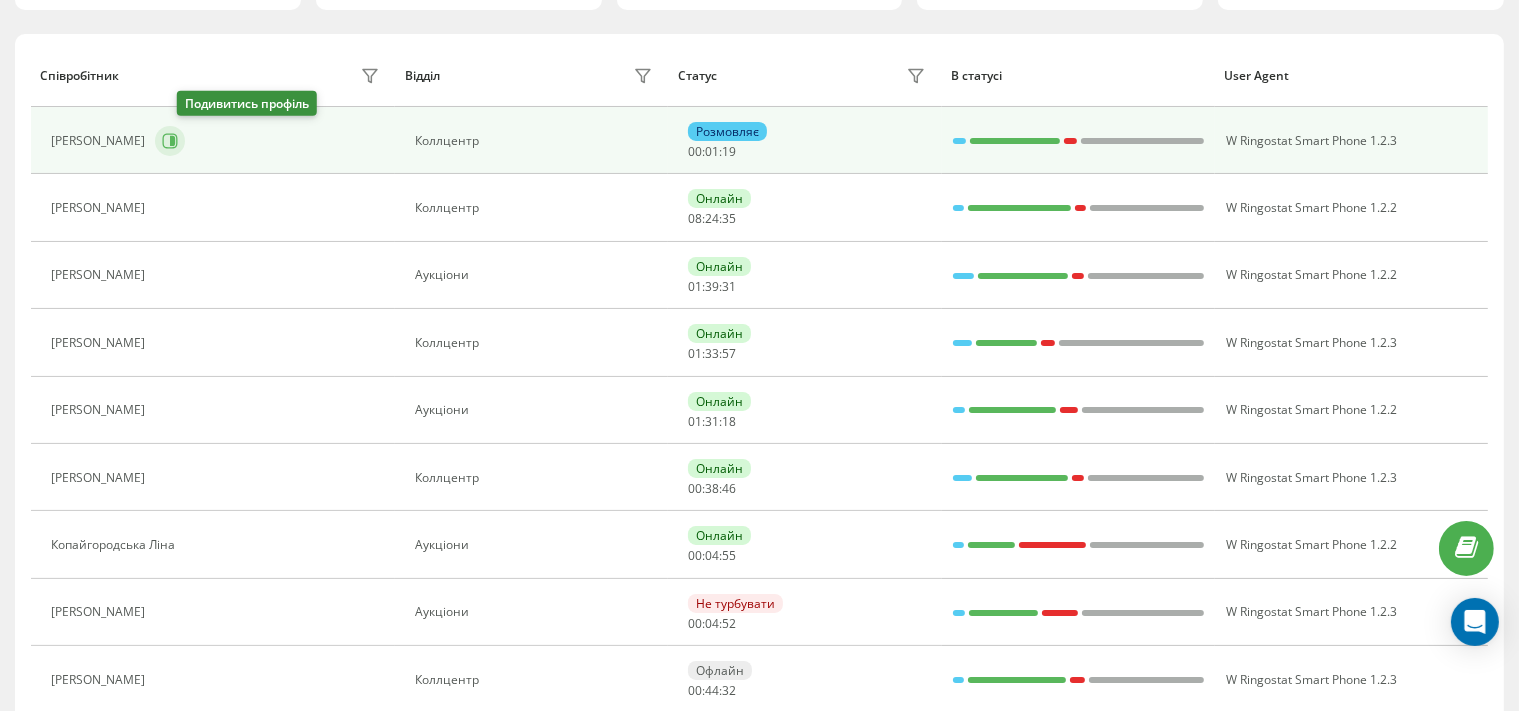 click 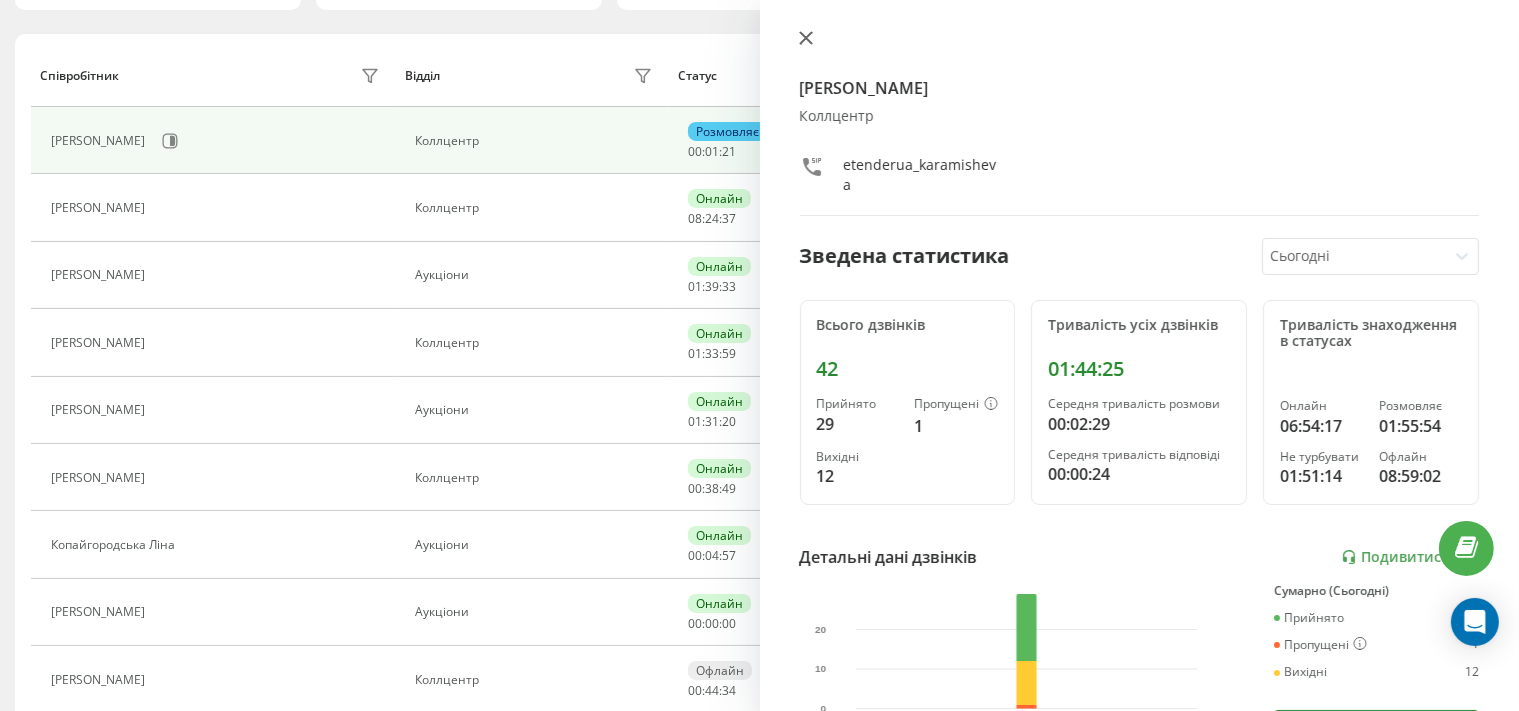 click at bounding box center [806, 39] 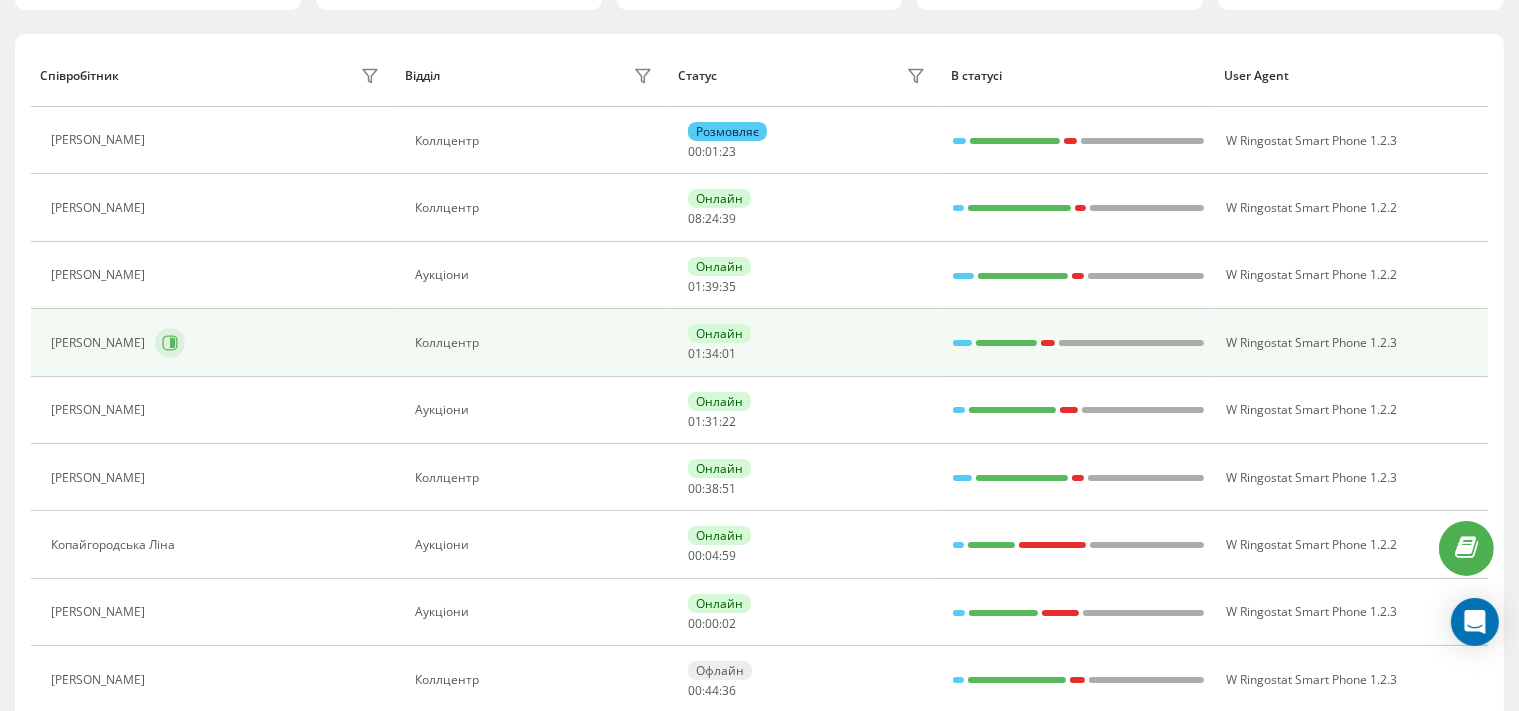 click 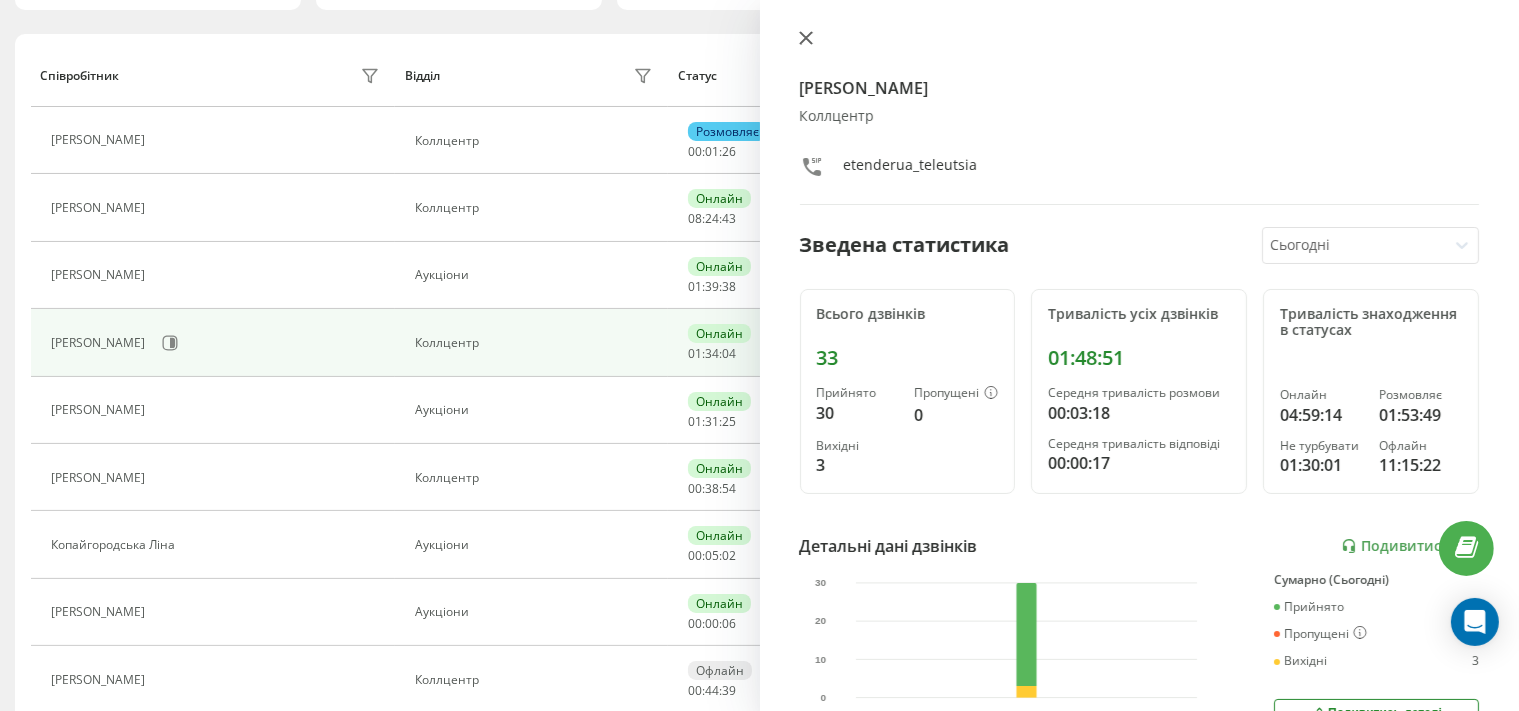 click 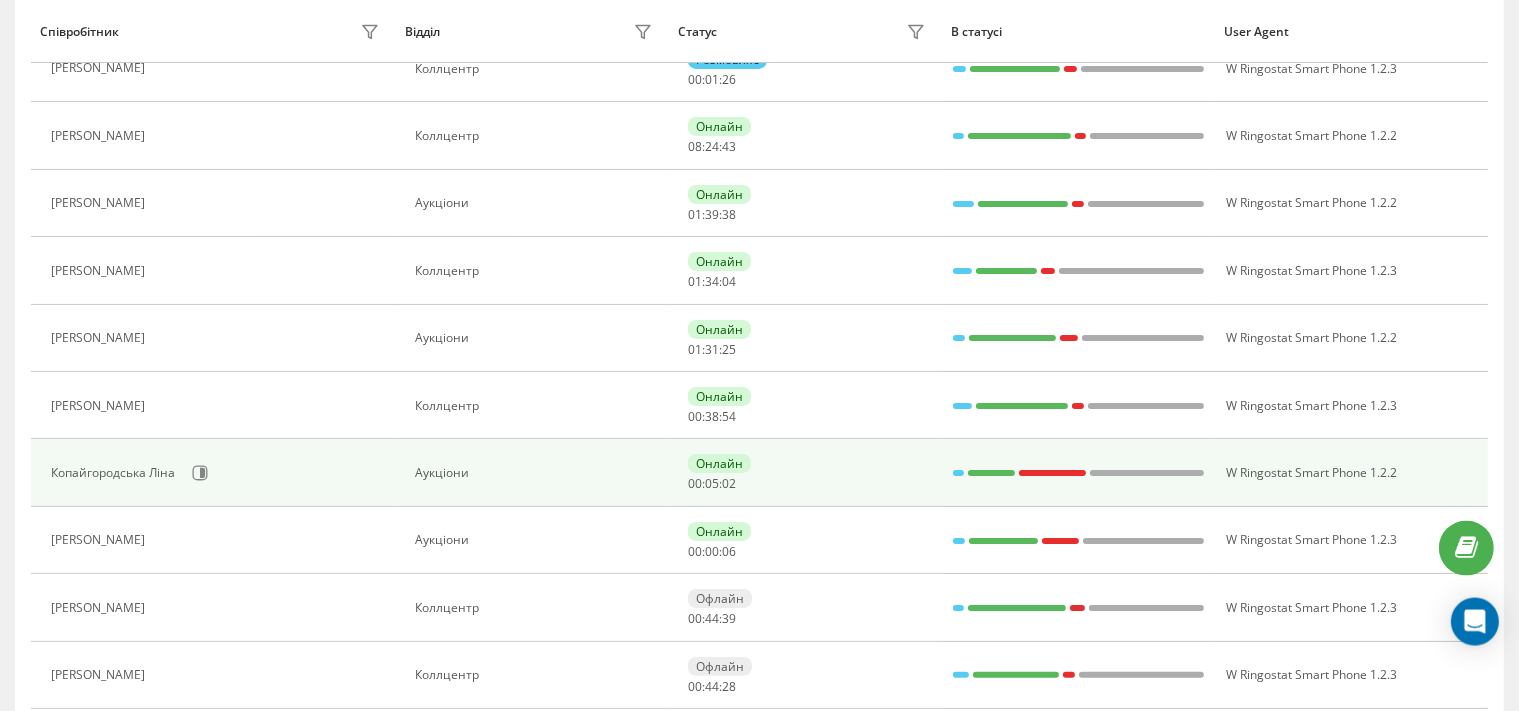scroll, scrollTop: 422, scrollLeft: 0, axis: vertical 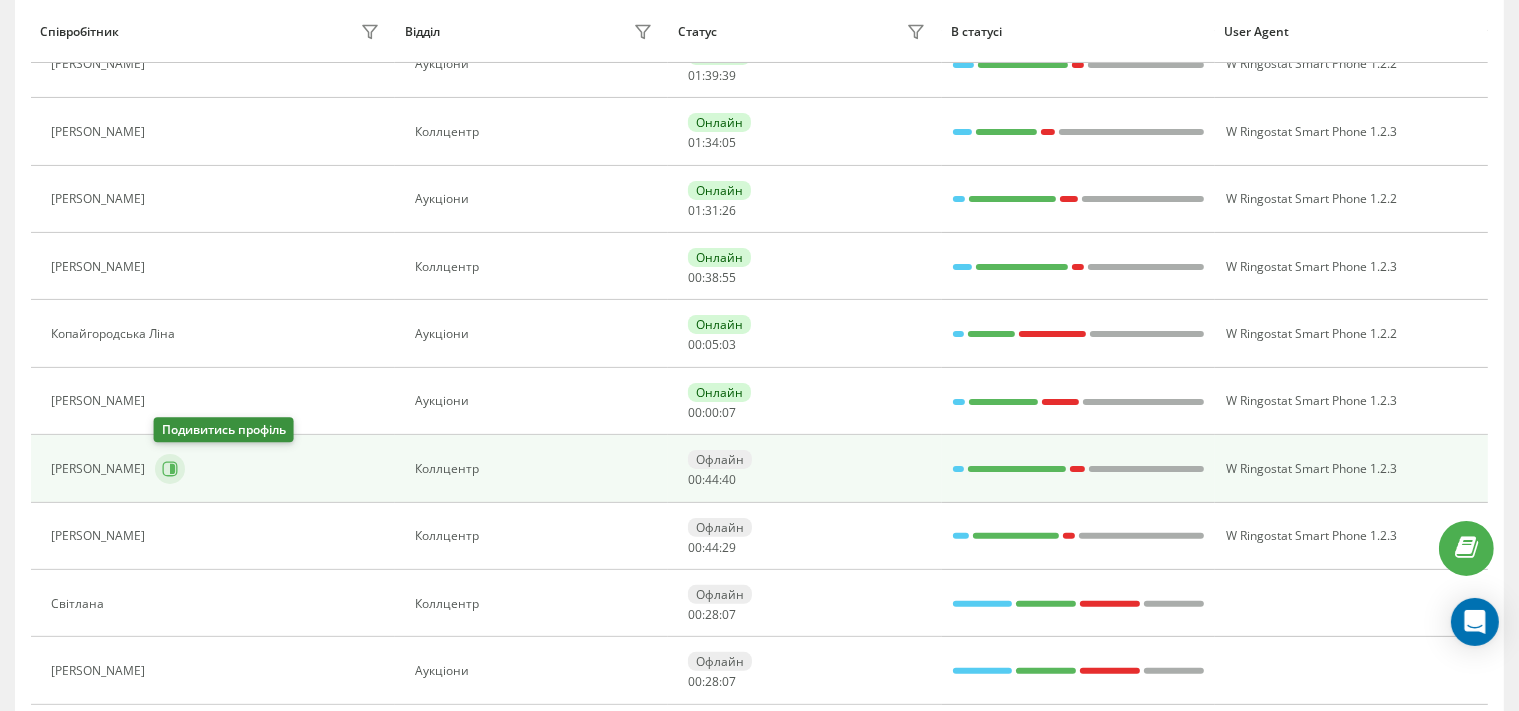 click at bounding box center [170, 469] 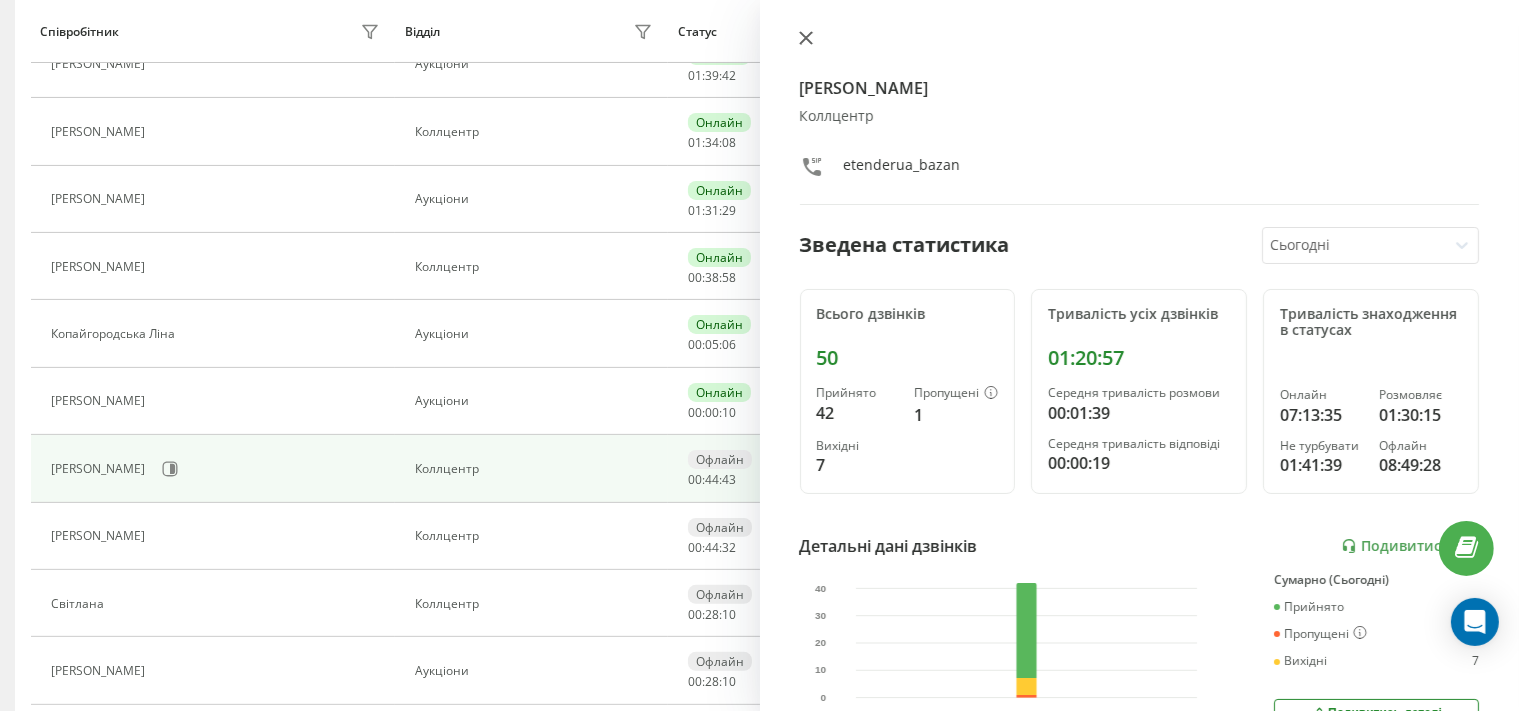 click 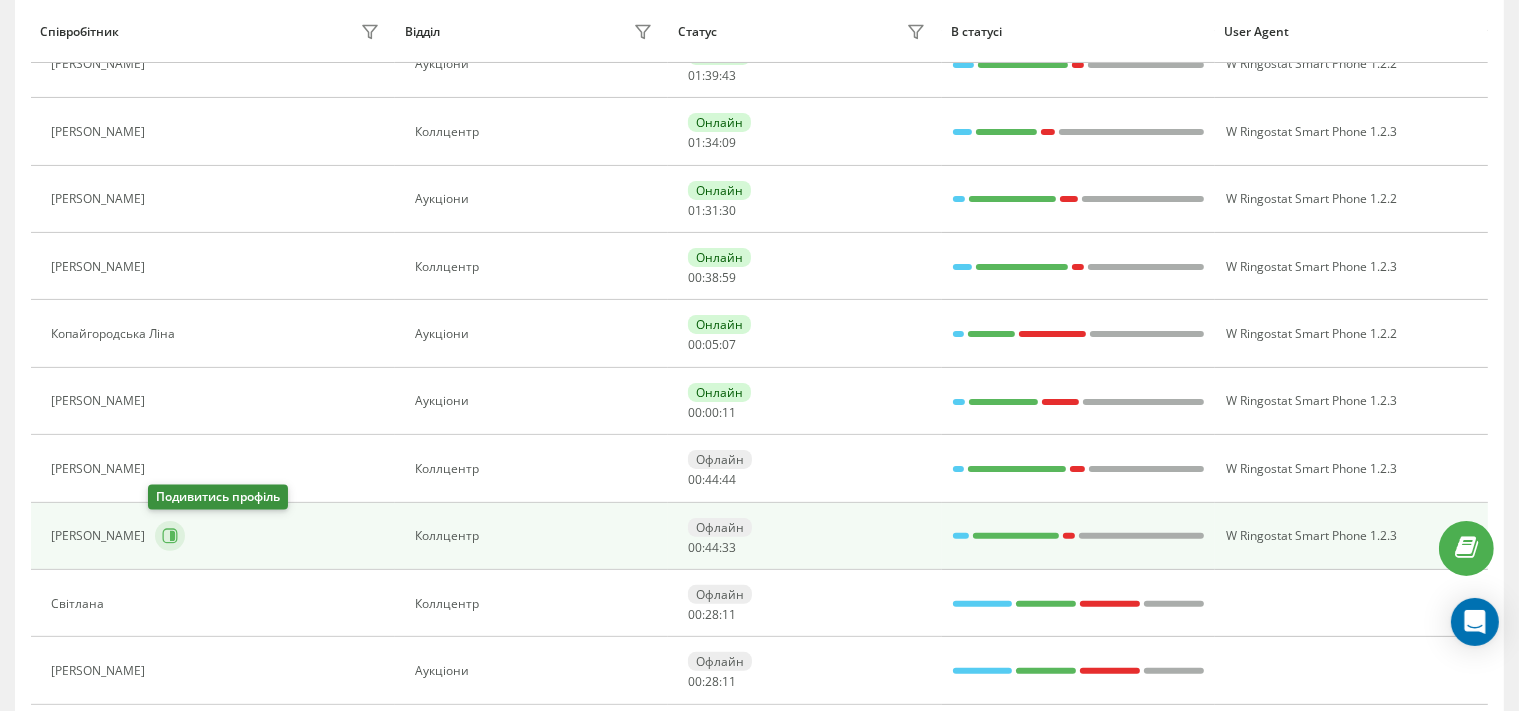 click at bounding box center (170, 536) 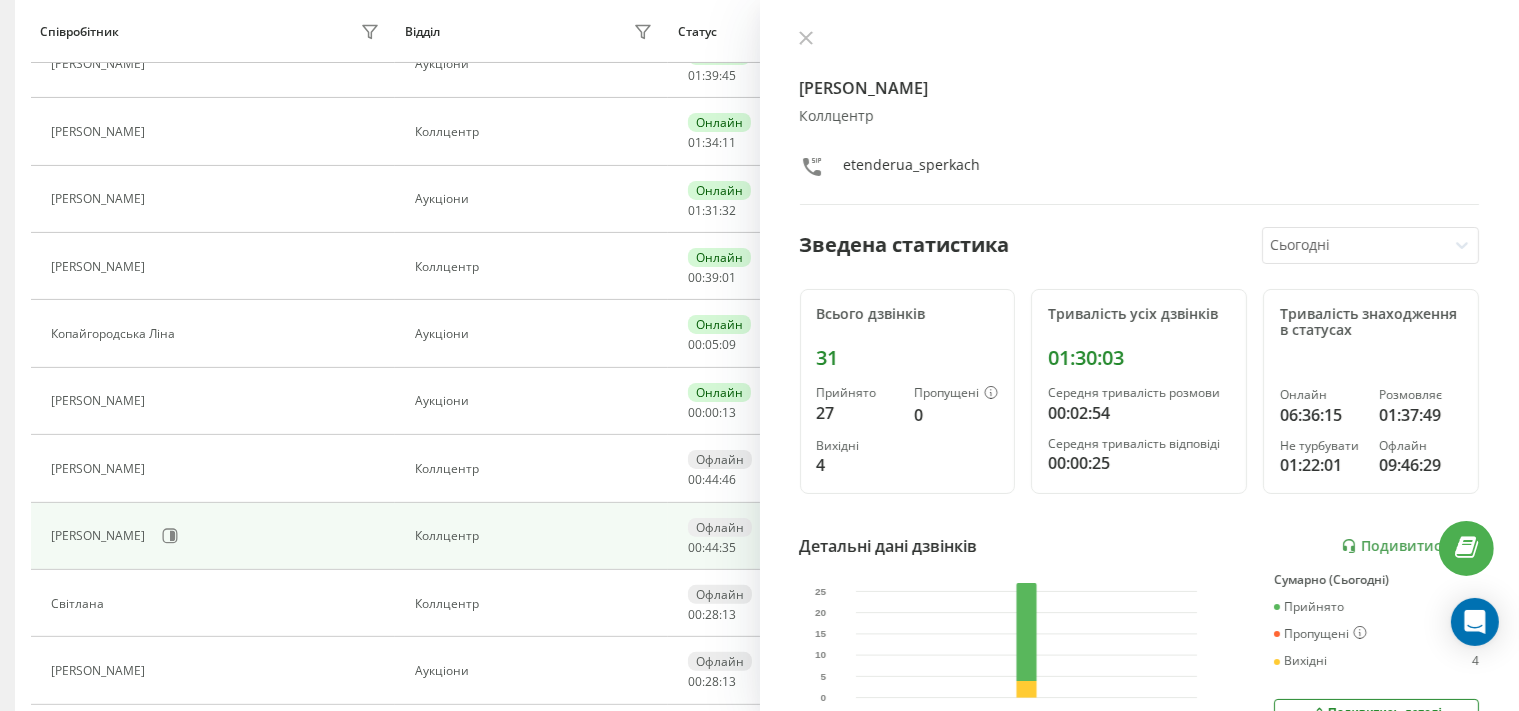 click on "Марія Сперкач Коллцентр etenderua_sperkach Зведена статистика Сьогодні Всього дзвінків 31 Прийнято 27 Пропущені 0 Вихідні 4 Тривалість усіх дзвінків 01:30:03 Середня тривалість розмови 00:02:54 Середня тривалість відповіді 00:00:25 Тривалість знаходження в статусах Онлайн 06:36:15 Розмовляє 01:37:49 Не турбувати 01:22:01 Офлайн 09:46:29 Детальні дані дзвінків Подивитись звіт 10 лип 0 5 10 15 20 25 Сумарно (Сьогодні) Прийнято 27 Пропущені 0 Вихідні 4   Подивитись деталі Детальні дані статусів 10 лип Сумарно (Сьогодні) Онлайн 06:36:15 Розмовляє 01:37:49 Не турбувати 01:22:01 Офлайн 09:46:29   Подивитись деталі" at bounding box center (1140, 355) 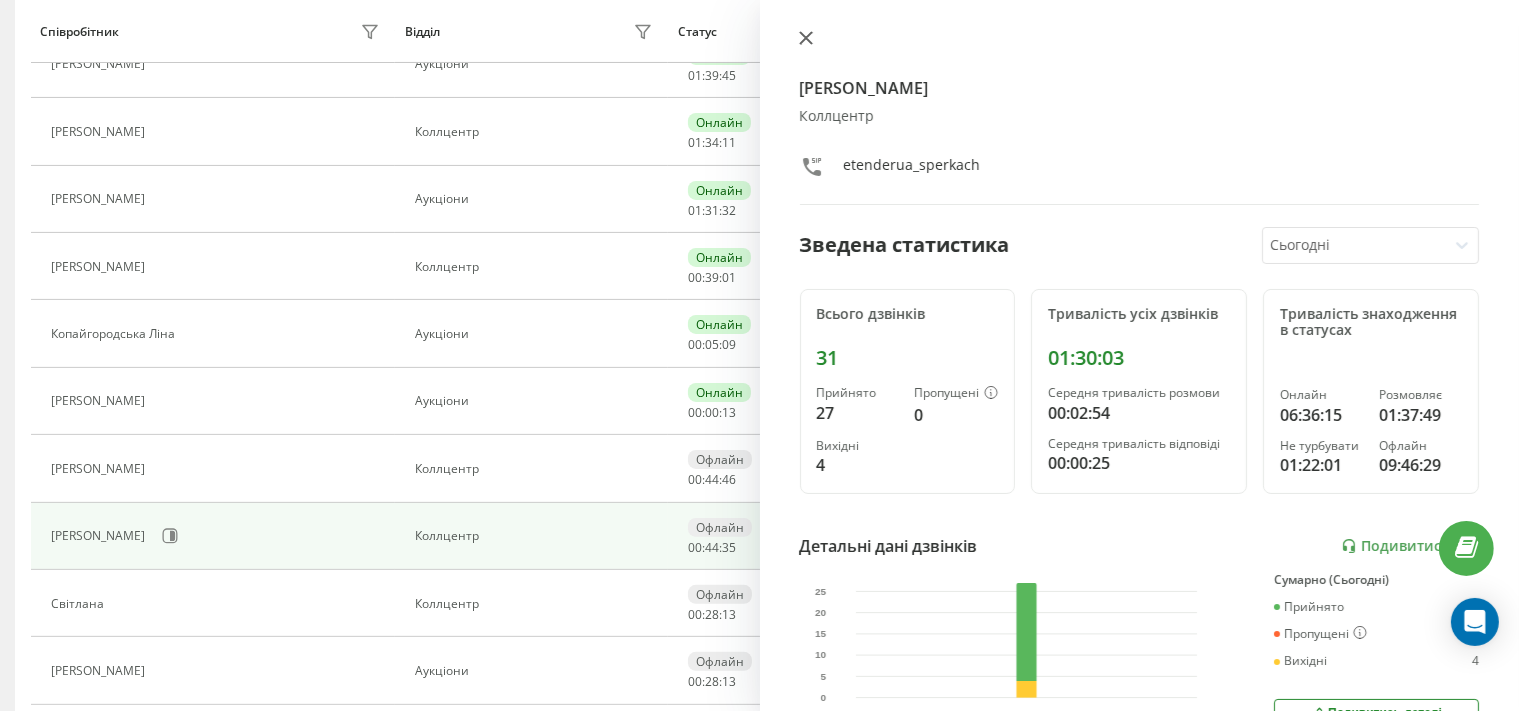 click 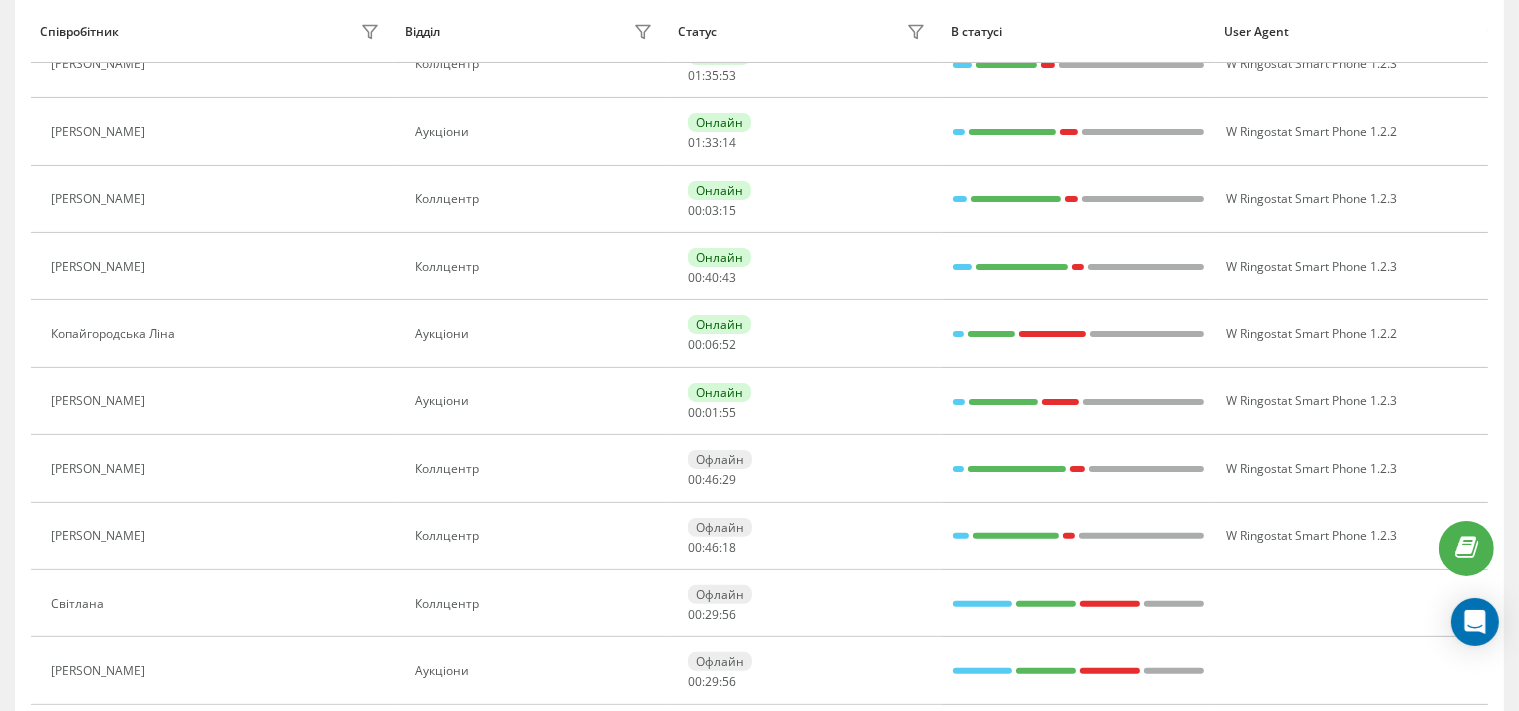 scroll, scrollTop: 355, scrollLeft: 0, axis: vertical 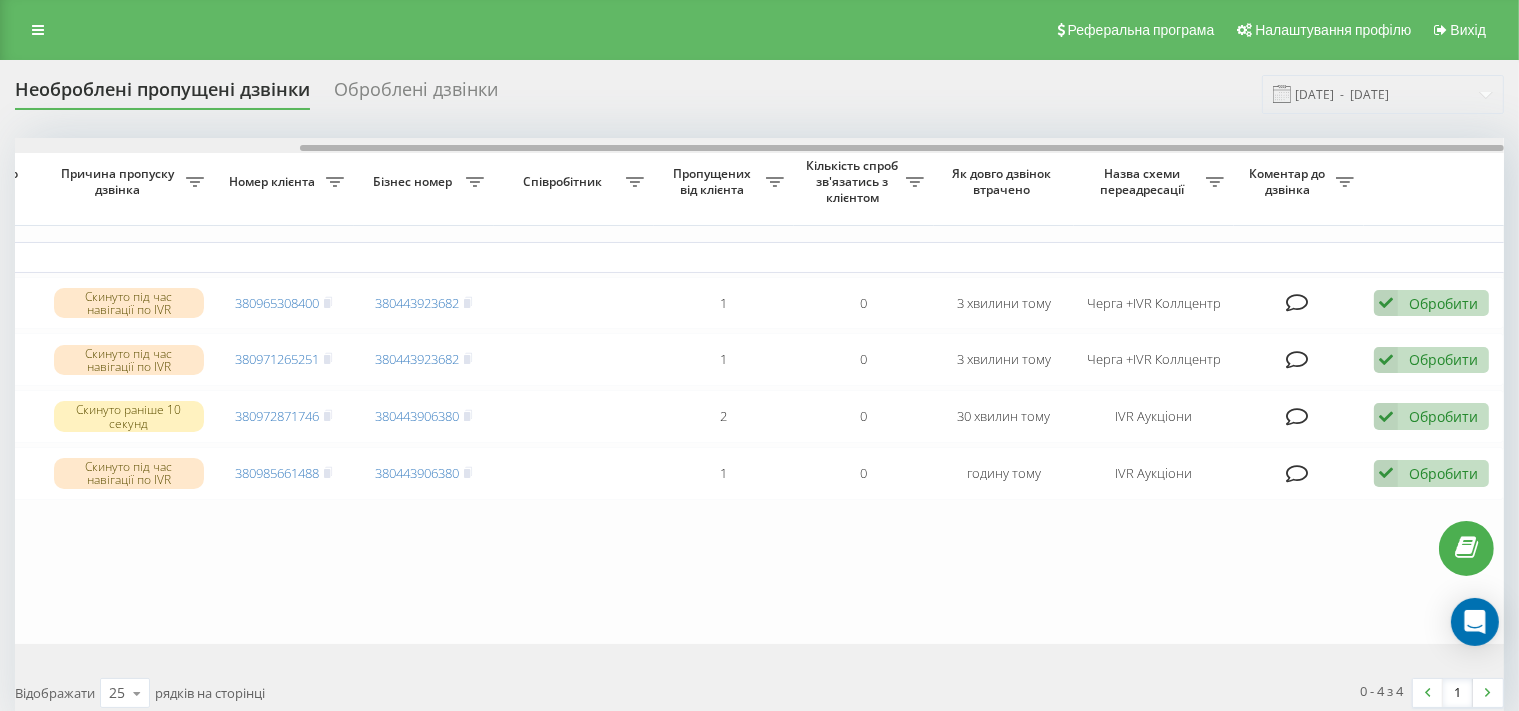 drag, startPoint x: 772, startPoint y: 150, endPoint x: 1129, endPoint y: 153, distance: 357.0126 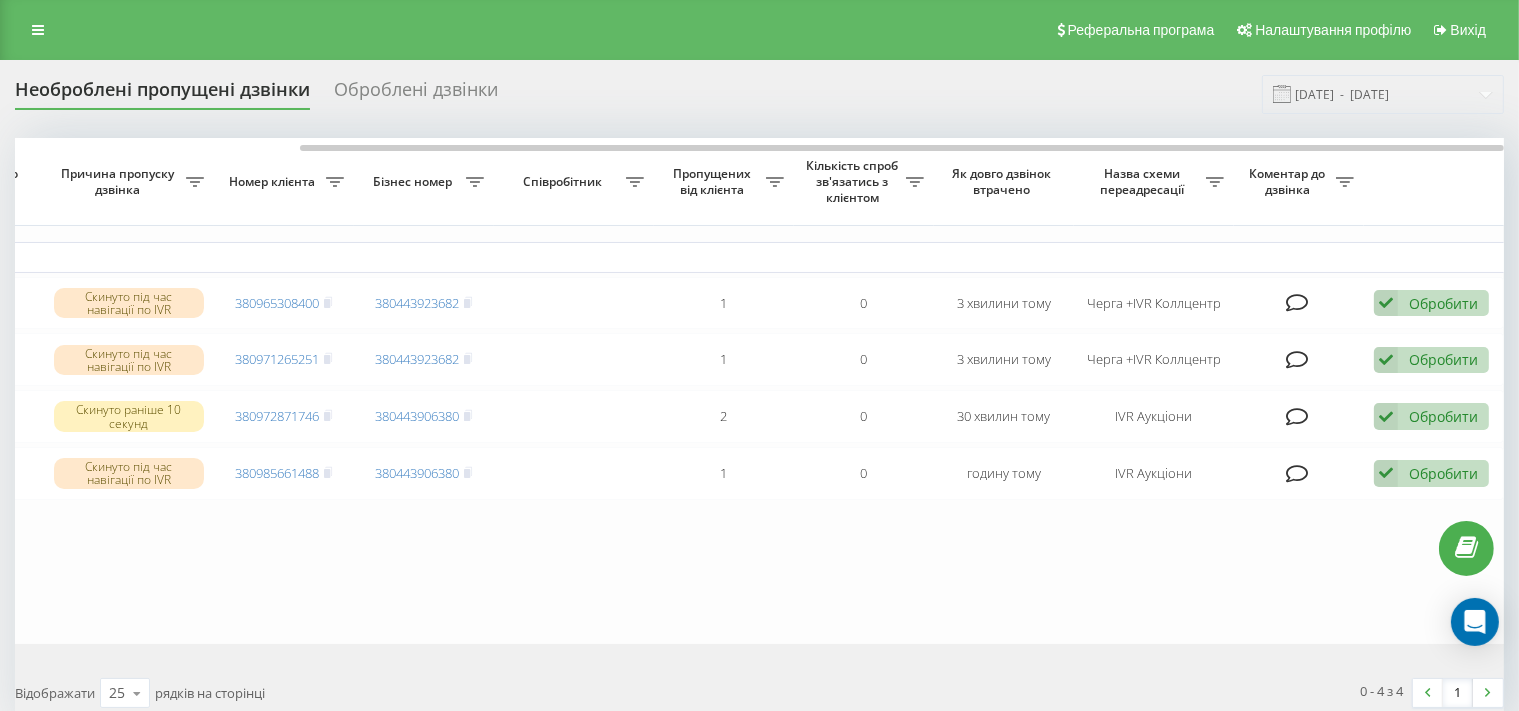 click on "Сьогодні 2025-07-10 14:37:41 14:37 Скинуто під час навігації по IVR 380965308400 380443923682 1 0 3 хвилини тому Черга +IVR Коллцентр Обробити Не вдалося зв'язатися Зв'язався з клієнтом за допомогою іншого каналу Клієнт передзвонив сам з іншого номера Інший варіант 2025-07-10 14:37:32 14:37 Скинуто під час навігації по IVR 380971265251 380443923682 1 0 3 хвилини тому Черга +IVR Коллцентр Обробити Не вдалося зв'язатися Зв'язався з клієнтом за допомогою іншого каналу Клієнт передзвонив сам з іншого номера Інший варіант 2025-07-10 14:10:33 14:35 Скинуто раніше 10 секунд 380972871746 380443906380 2 0 30 хвилин тому IVR Аукціони Обробити 13:39 1 0" at bounding box center [584, 390] 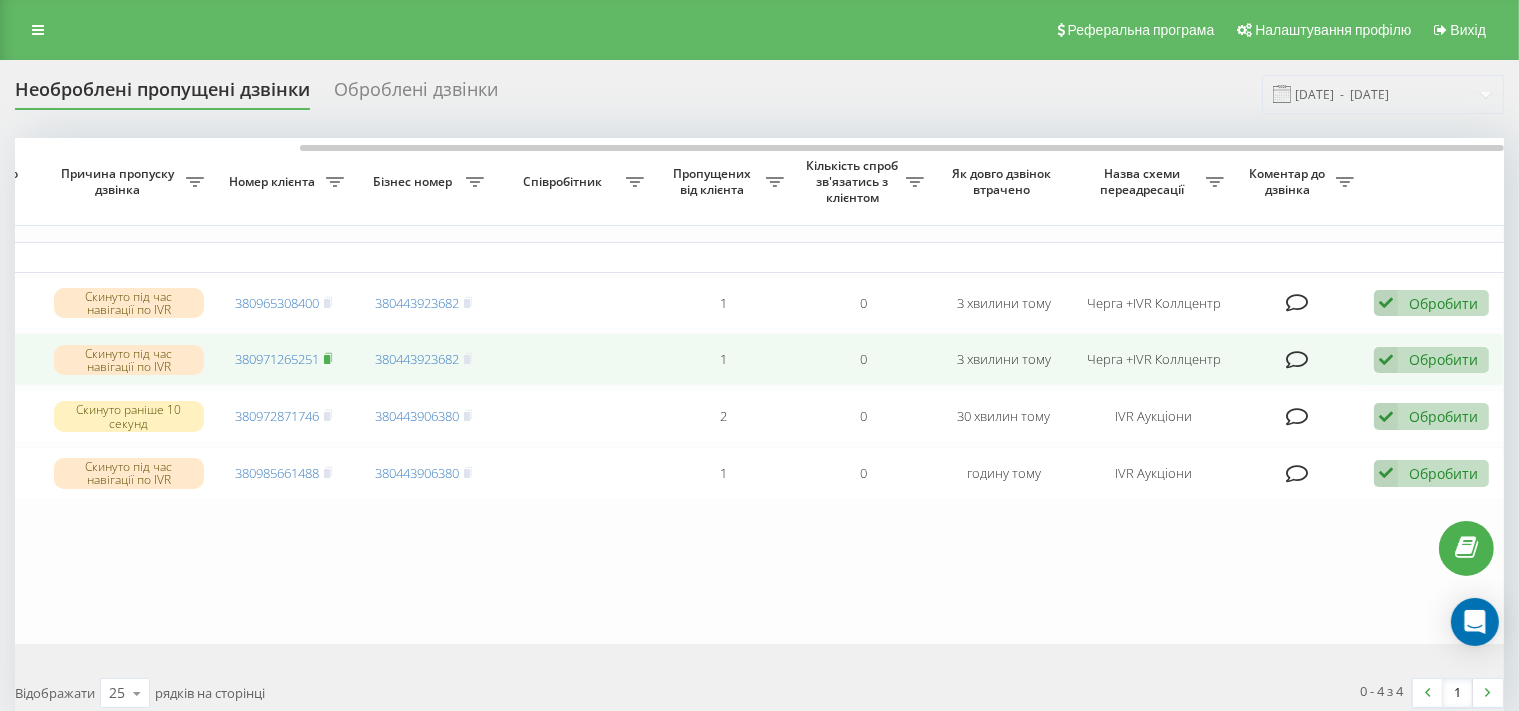 click 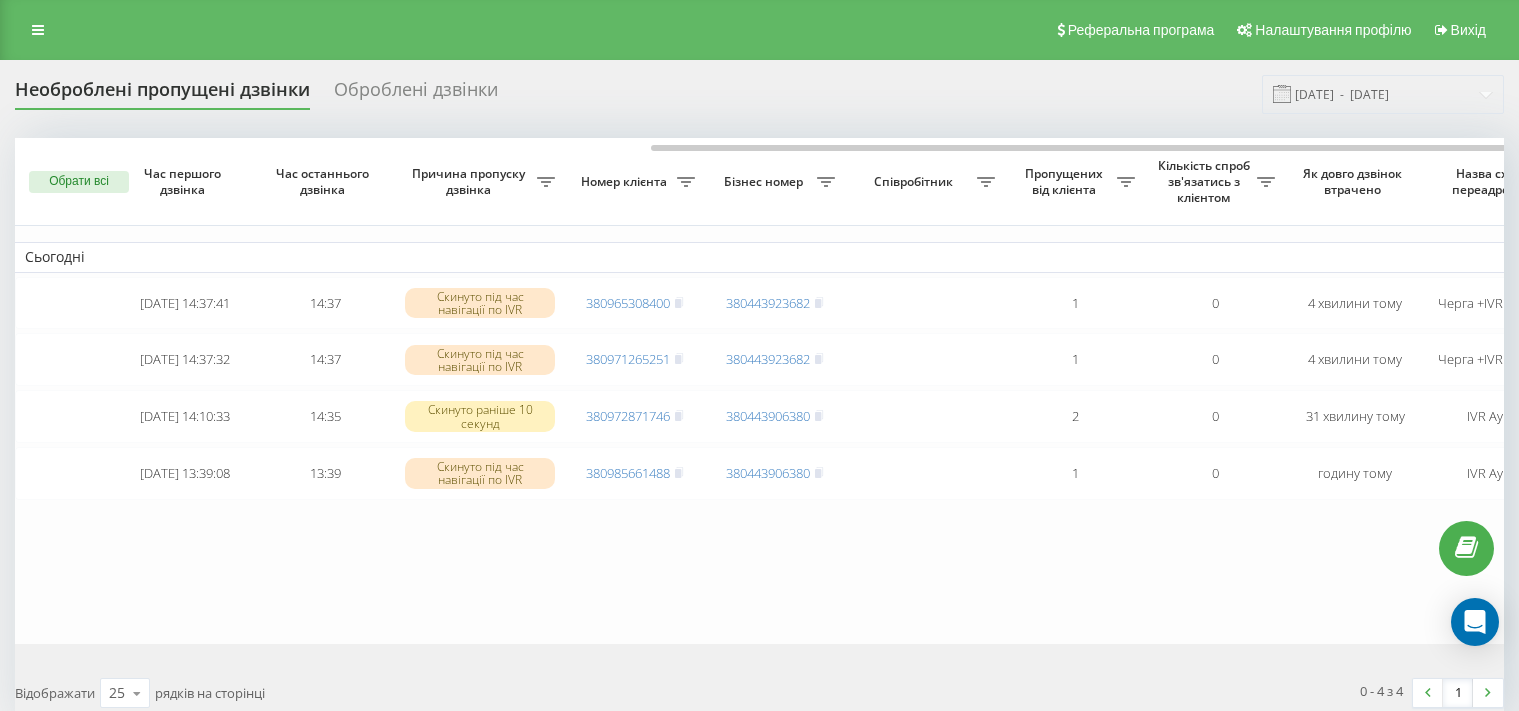 scroll, scrollTop: 0, scrollLeft: 0, axis: both 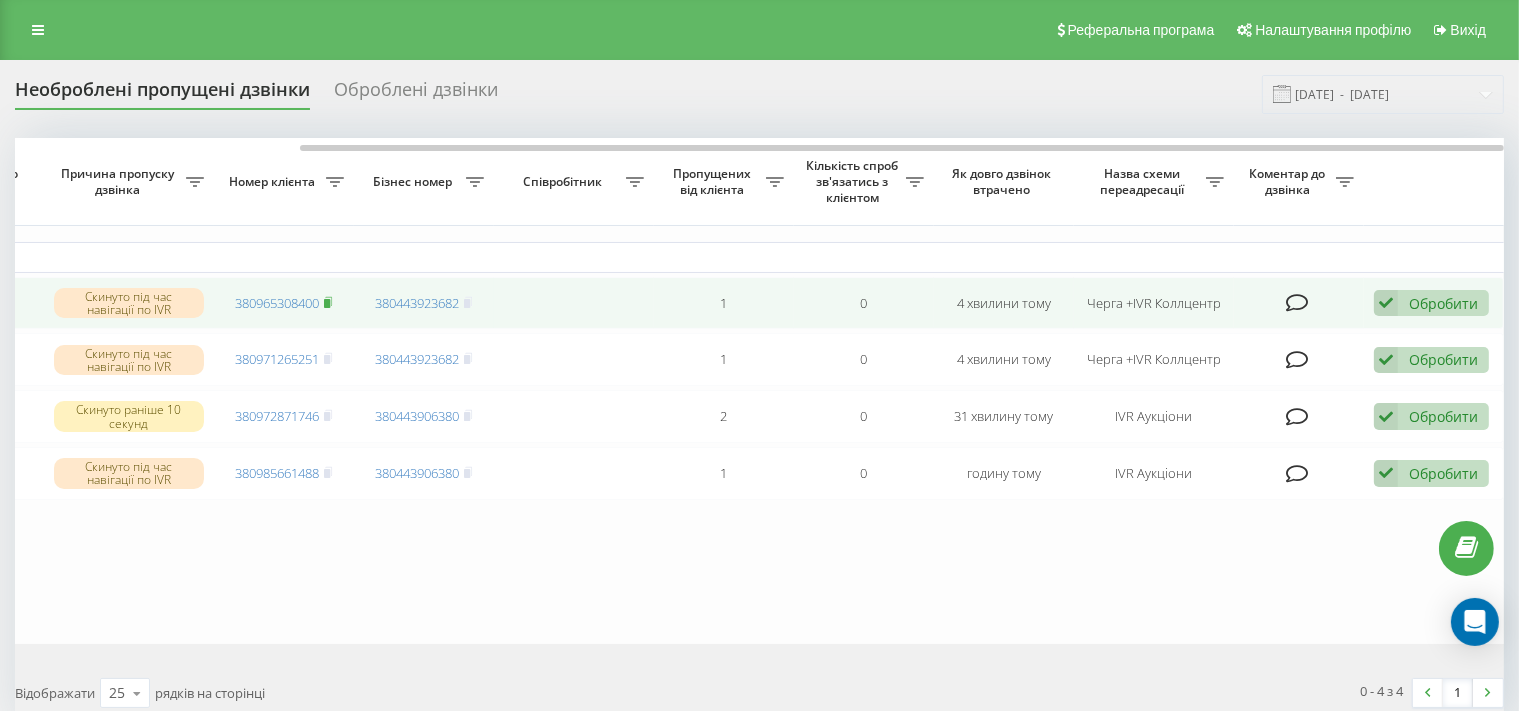 click 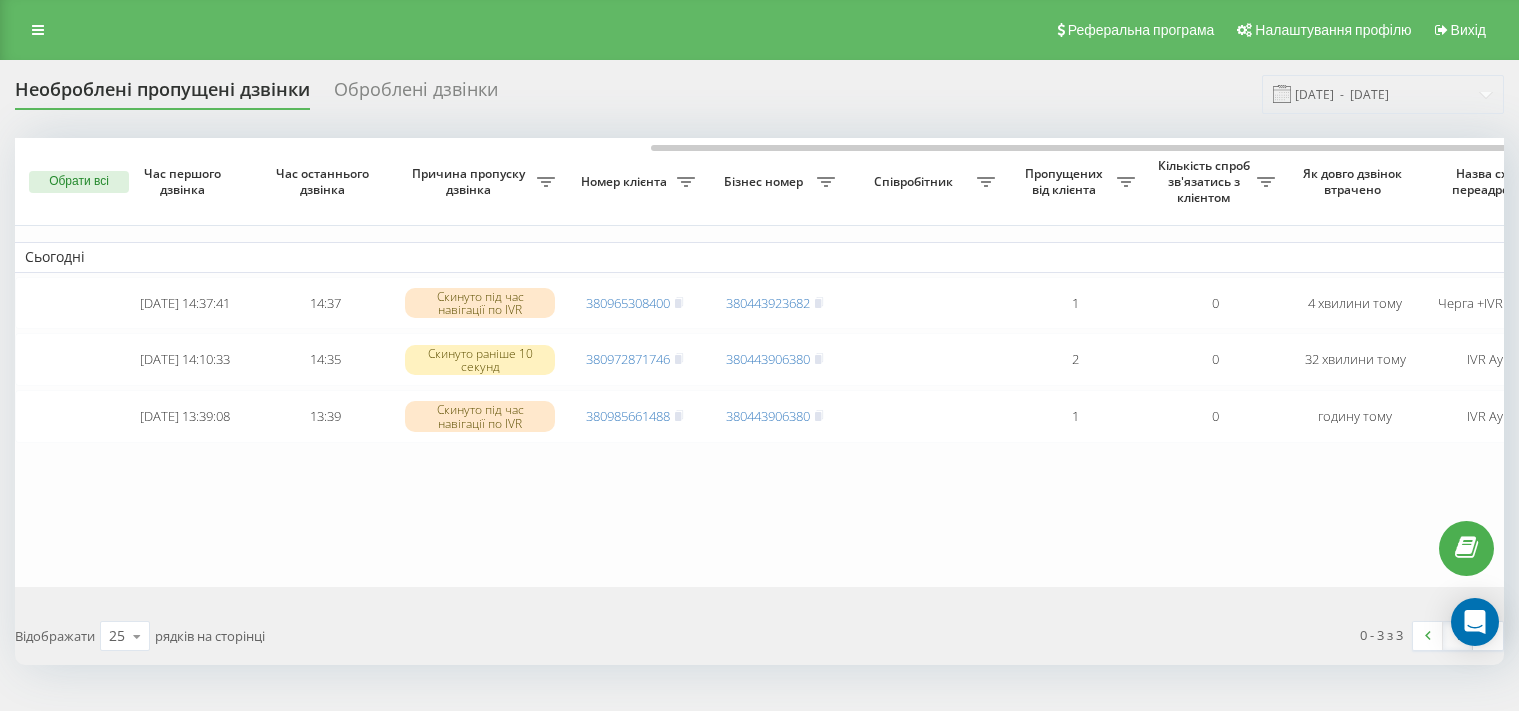 scroll, scrollTop: 0, scrollLeft: 0, axis: both 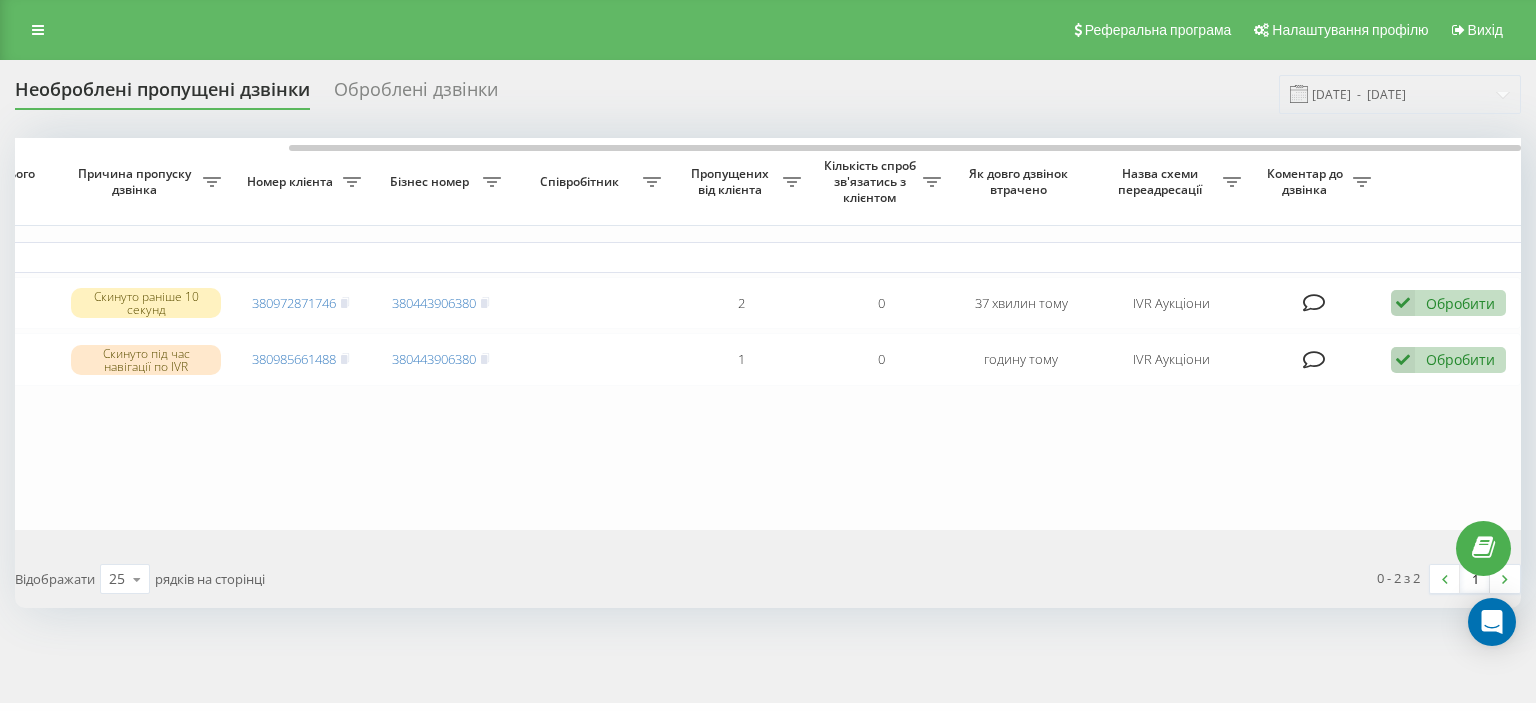 drag, startPoint x: 617, startPoint y: 143, endPoint x: 473, endPoint y: 154, distance: 144.41953 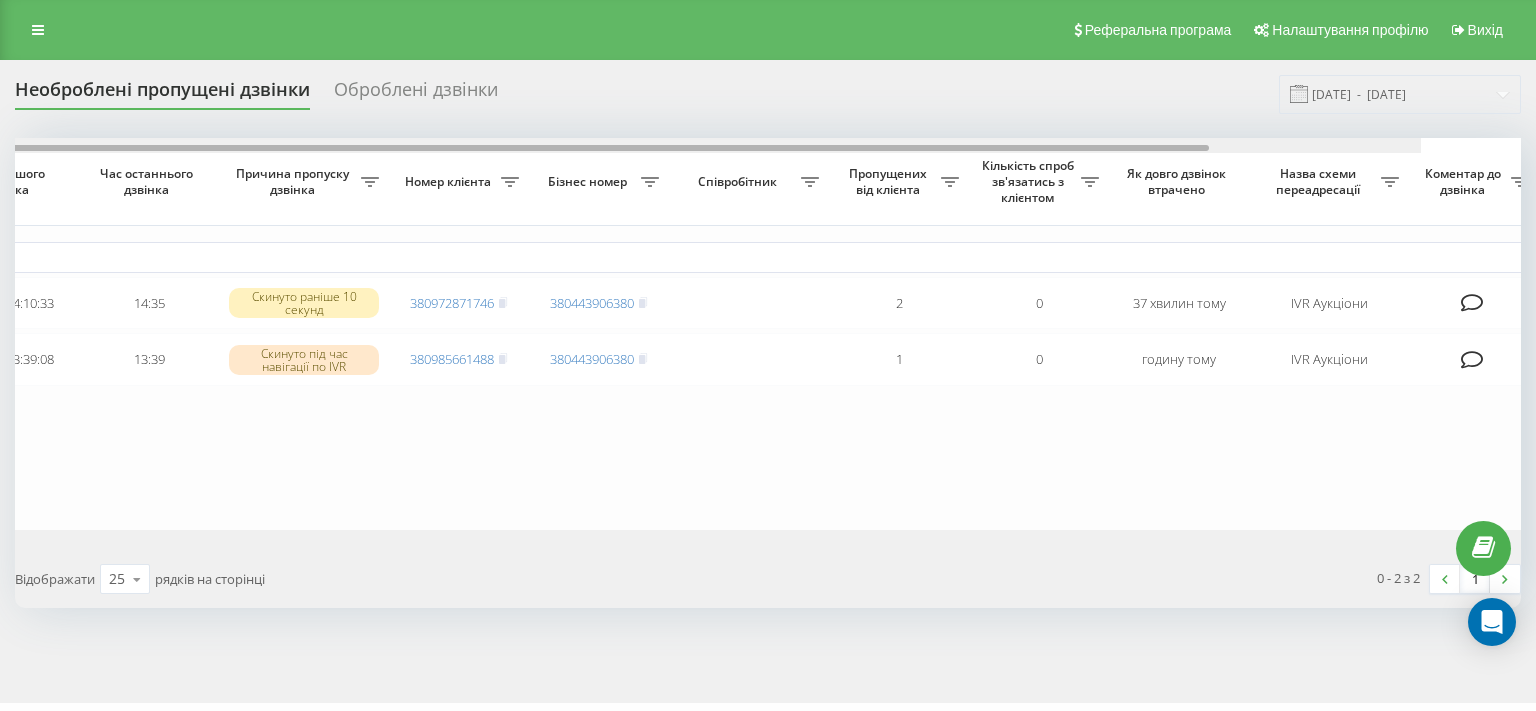 scroll, scrollTop: 0, scrollLeft: 0, axis: both 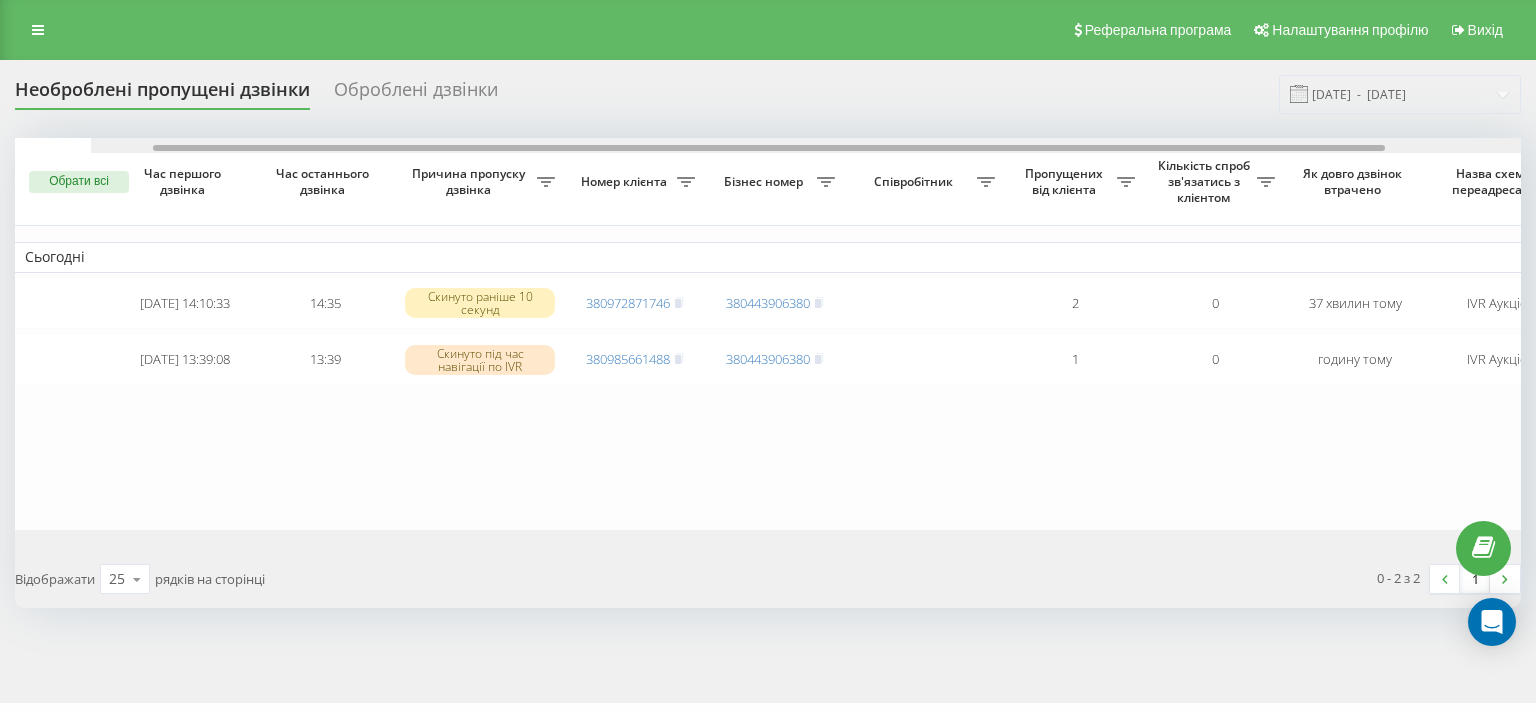 drag, startPoint x: 421, startPoint y: 147, endPoint x: 138, endPoint y: 157, distance: 283.17664 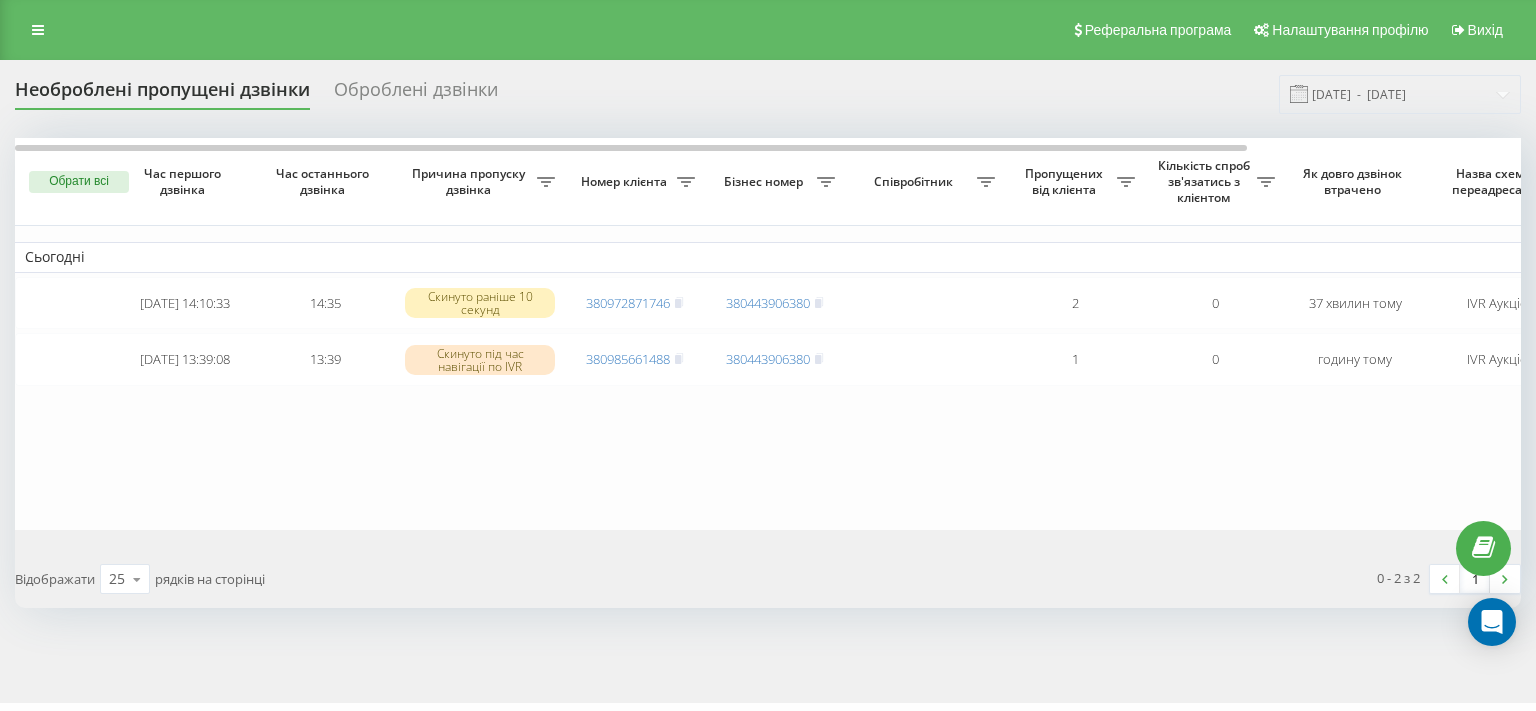 scroll, scrollTop: 0, scrollLeft: 0, axis: both 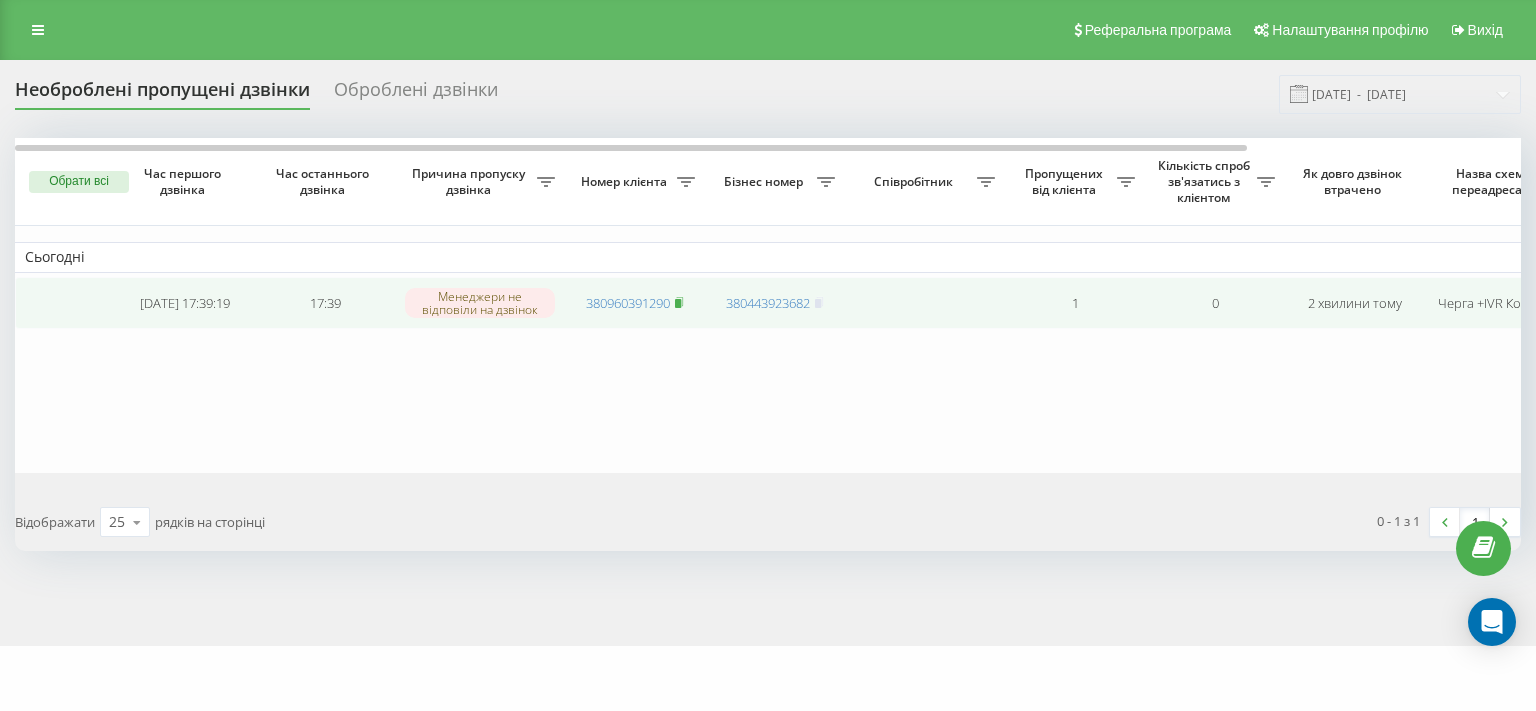 click 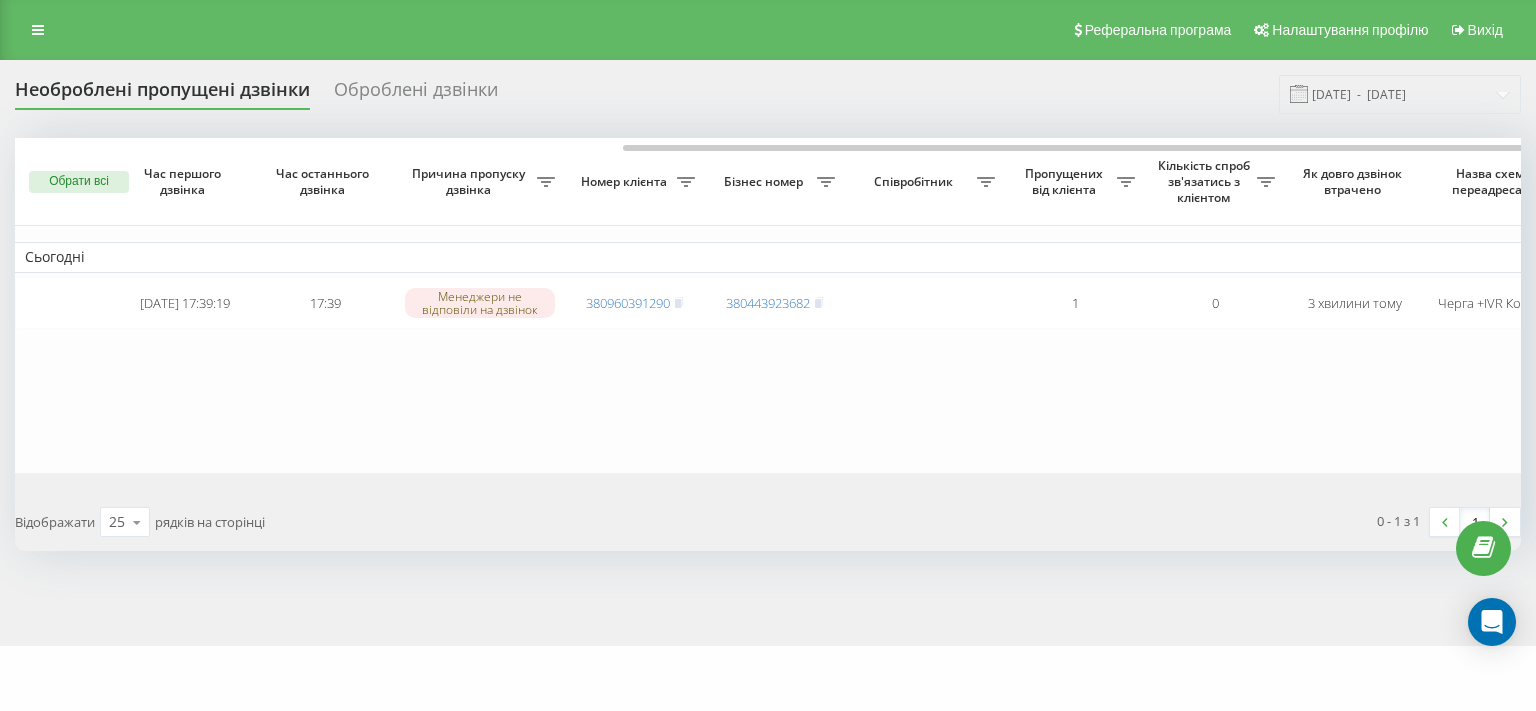 scroll, scrollTop: 0, scrollLeft: 0, axis: both 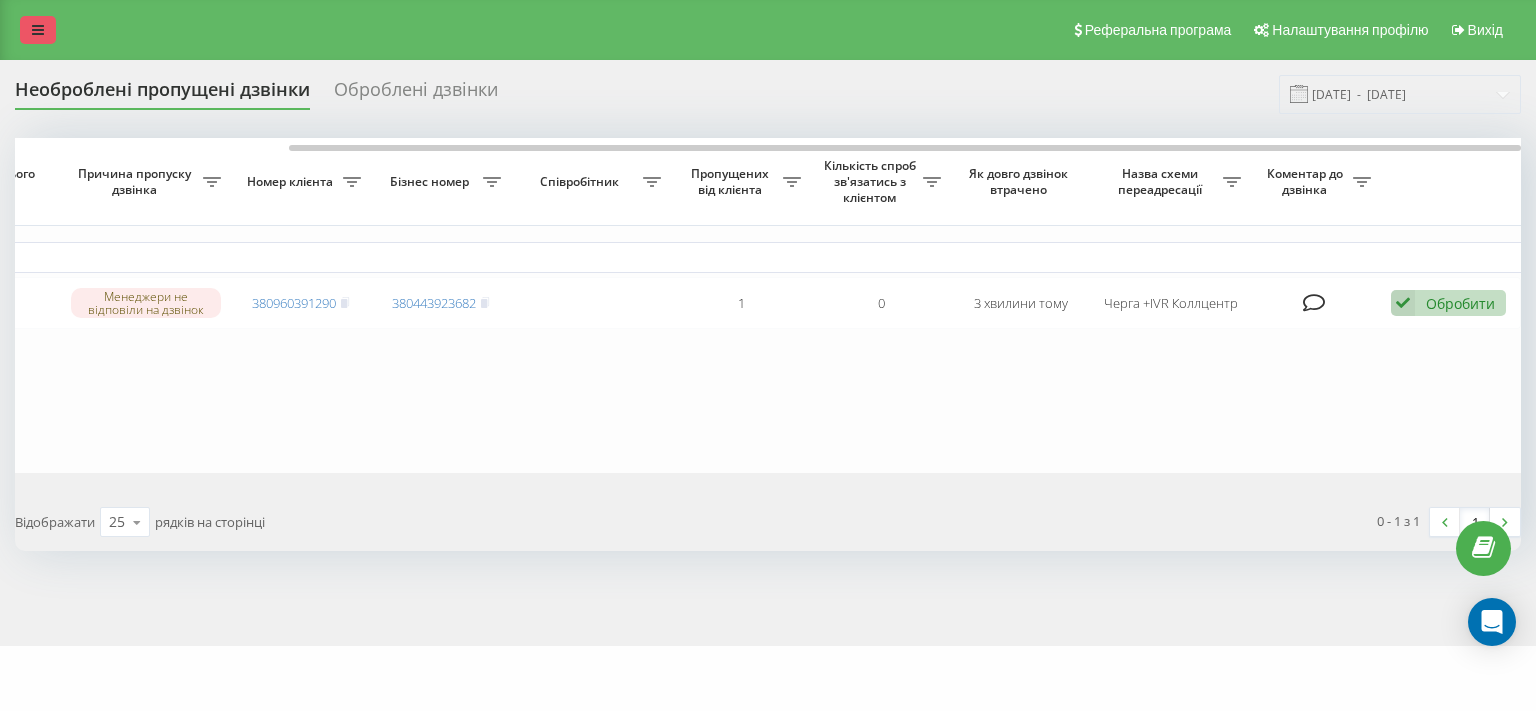 click at bounding box center [38, 30] 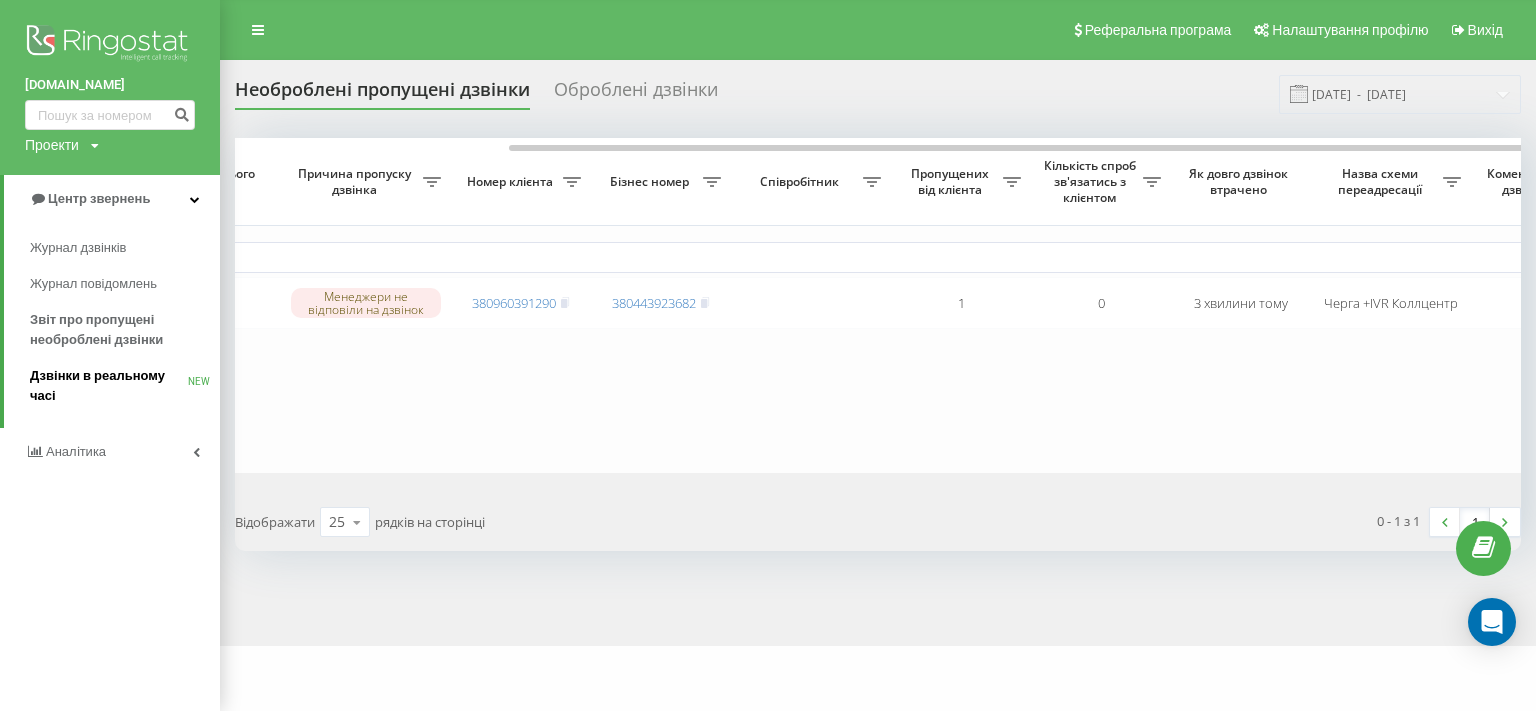 click on "Дзвінки в реальному часі" at bounding box center [109, 386] 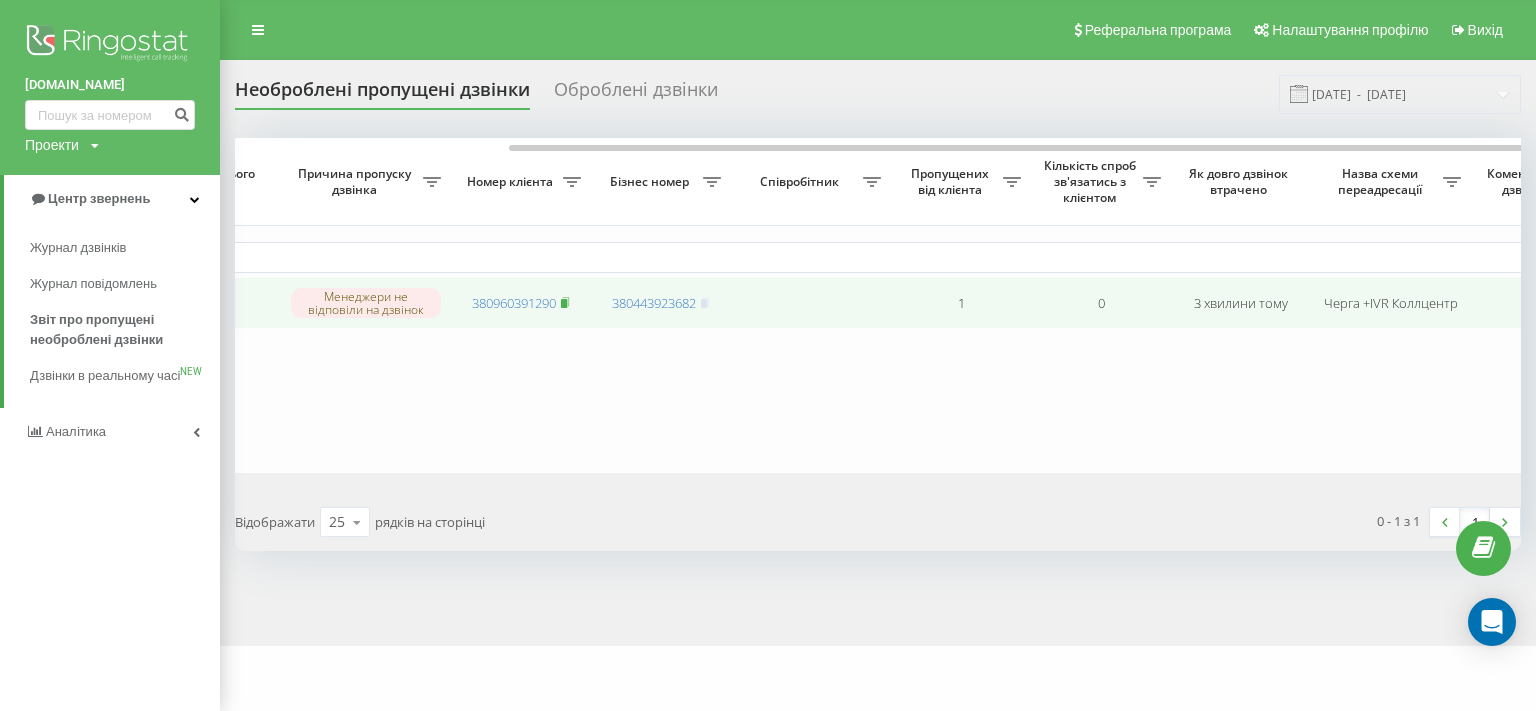click 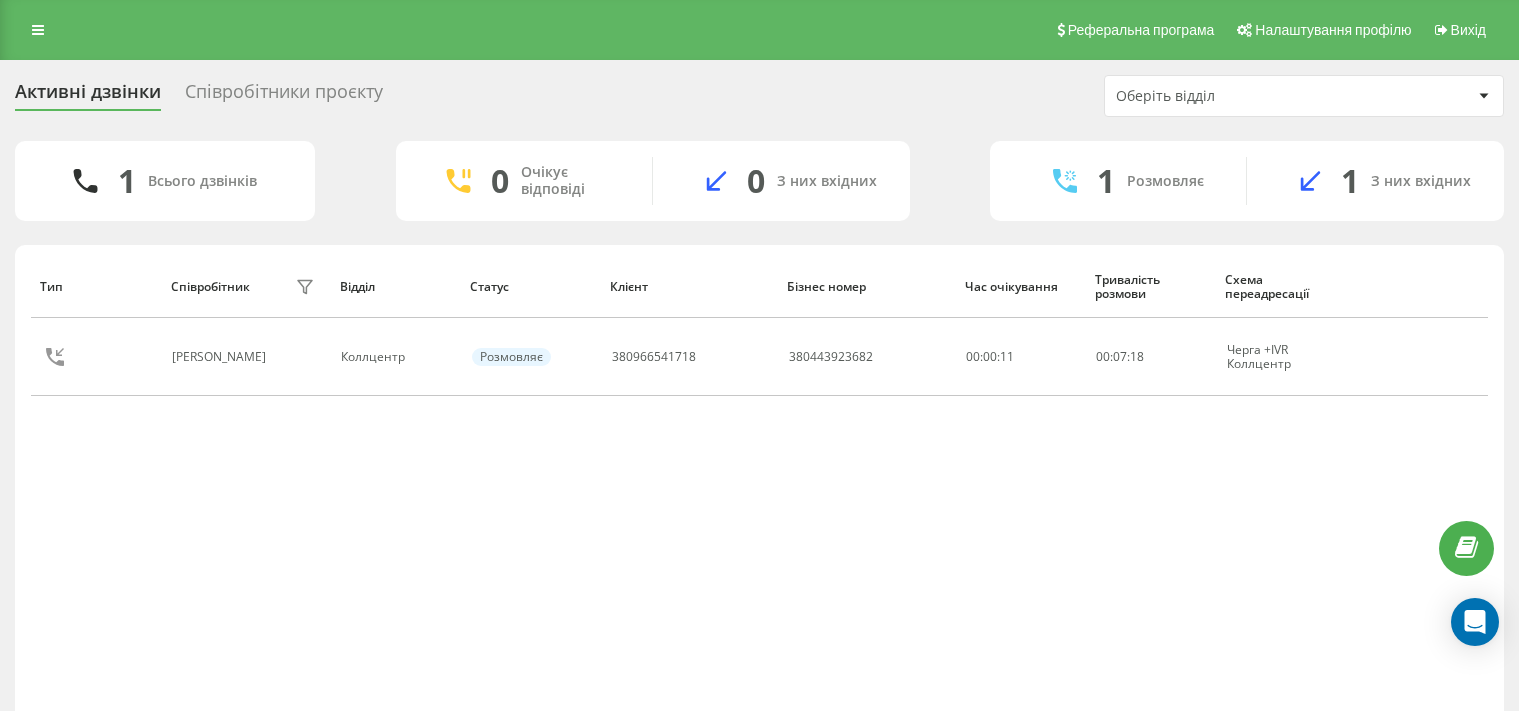 scroll, scrollTop: 0, scrollLeft: 0, axis: both 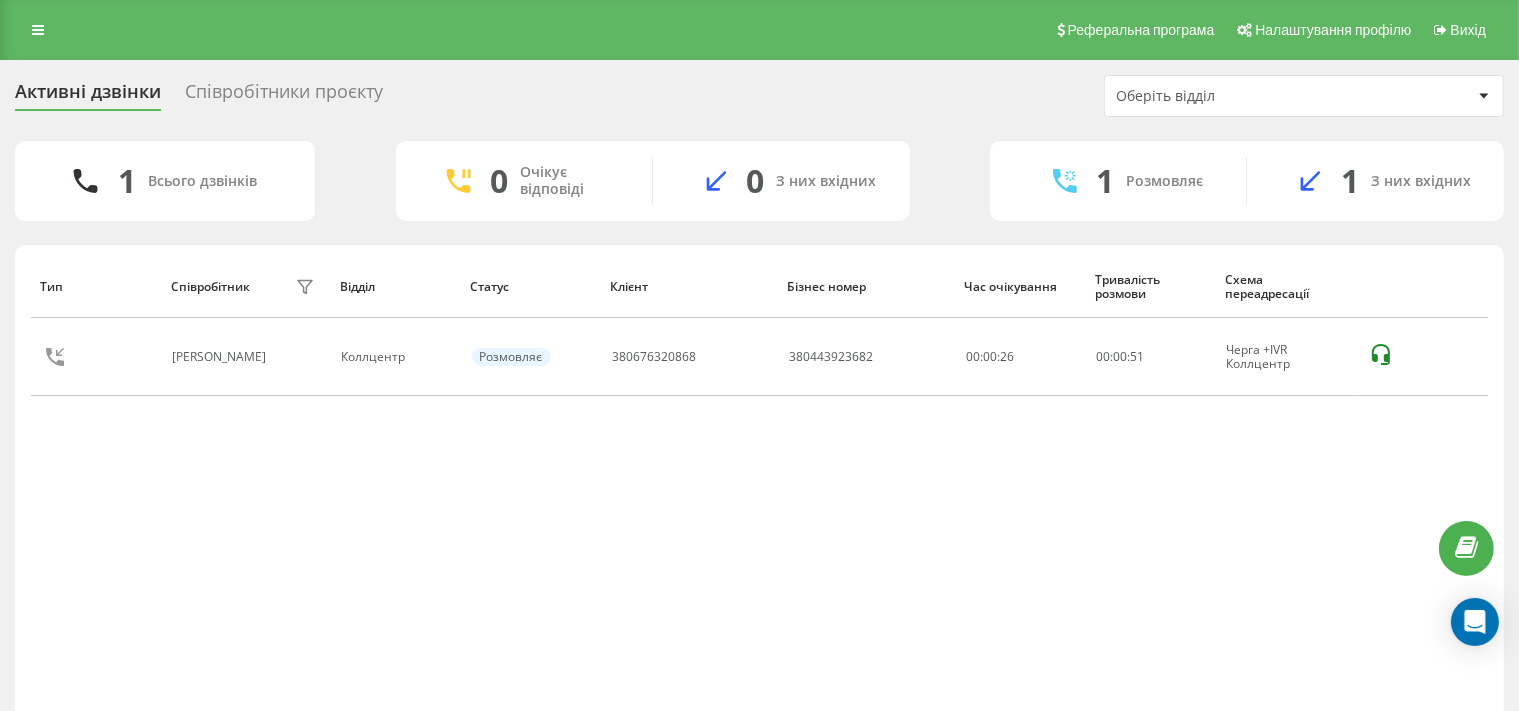 click on "Тип Співробітник  фільтру  Відділ Статус Клієнт Бізнес номер Час очікування Тривалість розмови Схема переадресації [PERSON_NAME] Коллцентр Розмовляє 380676320868 380443923682 00:00:26 00 : 00 : 51 Черга +IVR Коллцентр" at bounding box center [759, 486] 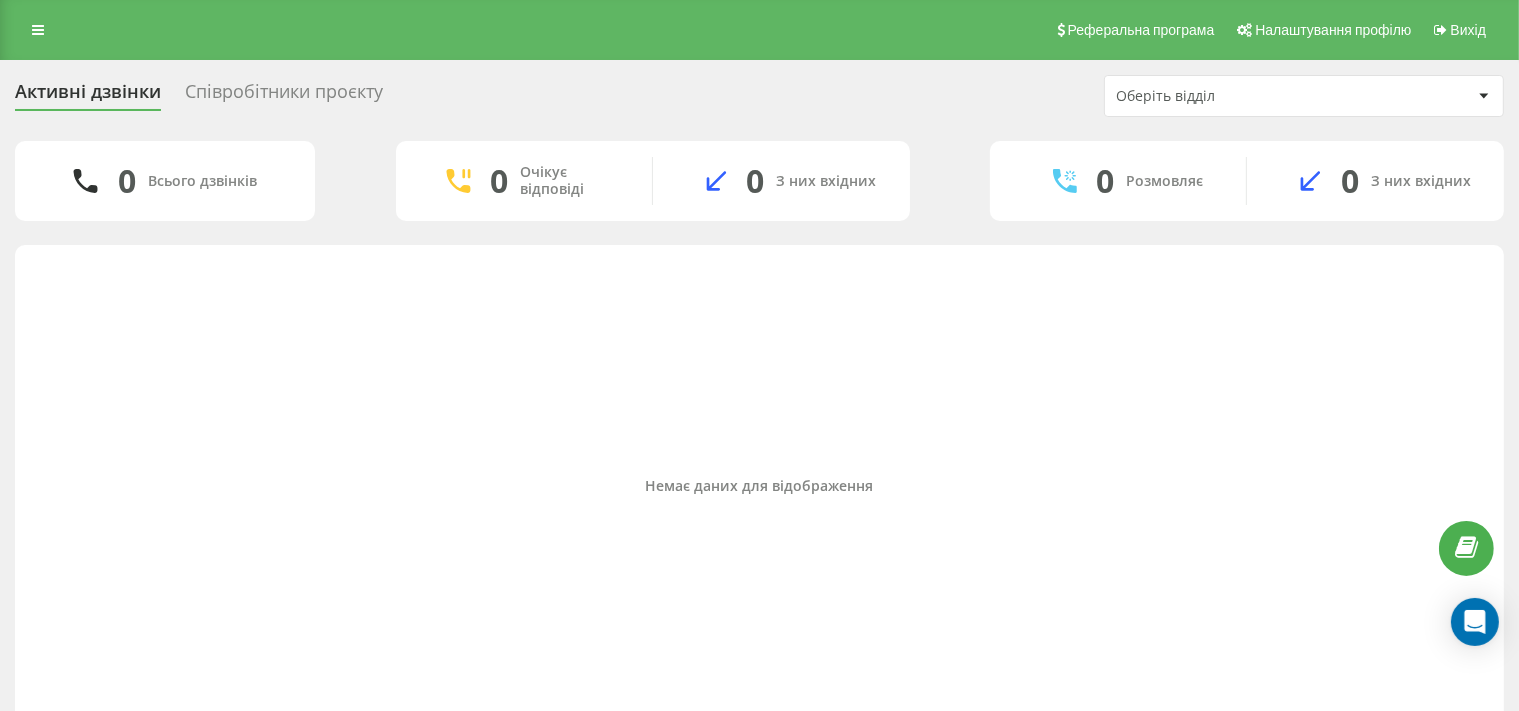 click on "Співробітники проєкту" at bounding box center [284, 96] 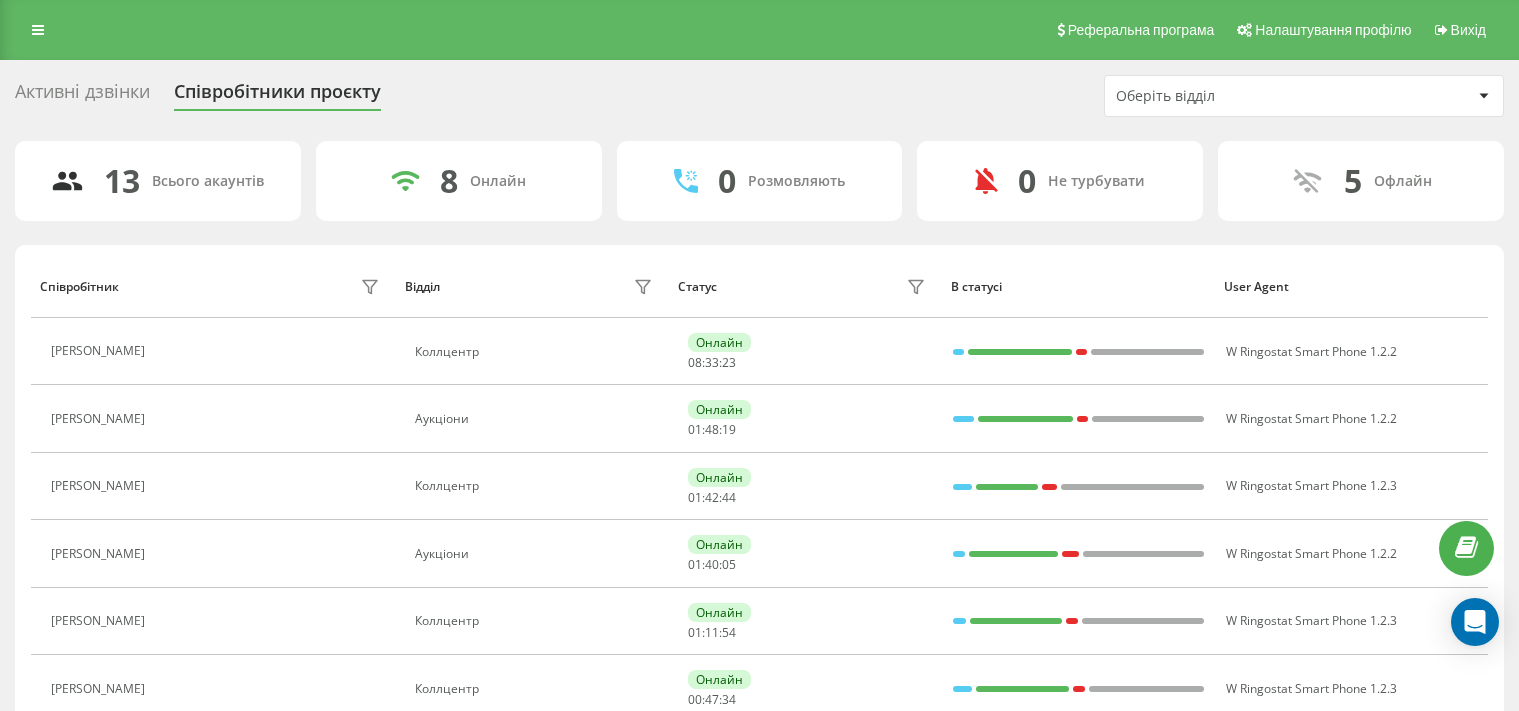 scroll, scrollTop: 0, scrollLeft: 0, axis: both 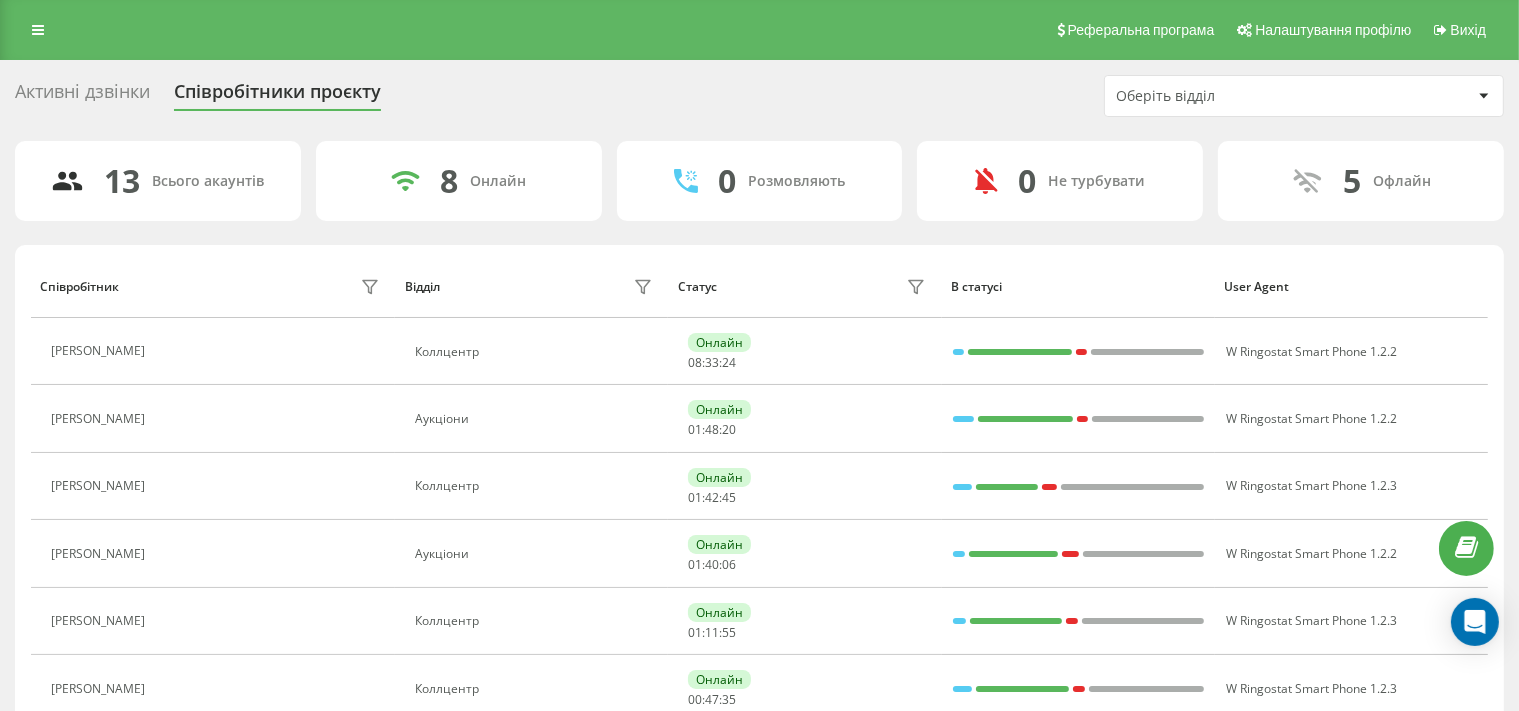 click on "Активні дзвінки" at bounding box center (82, 96) 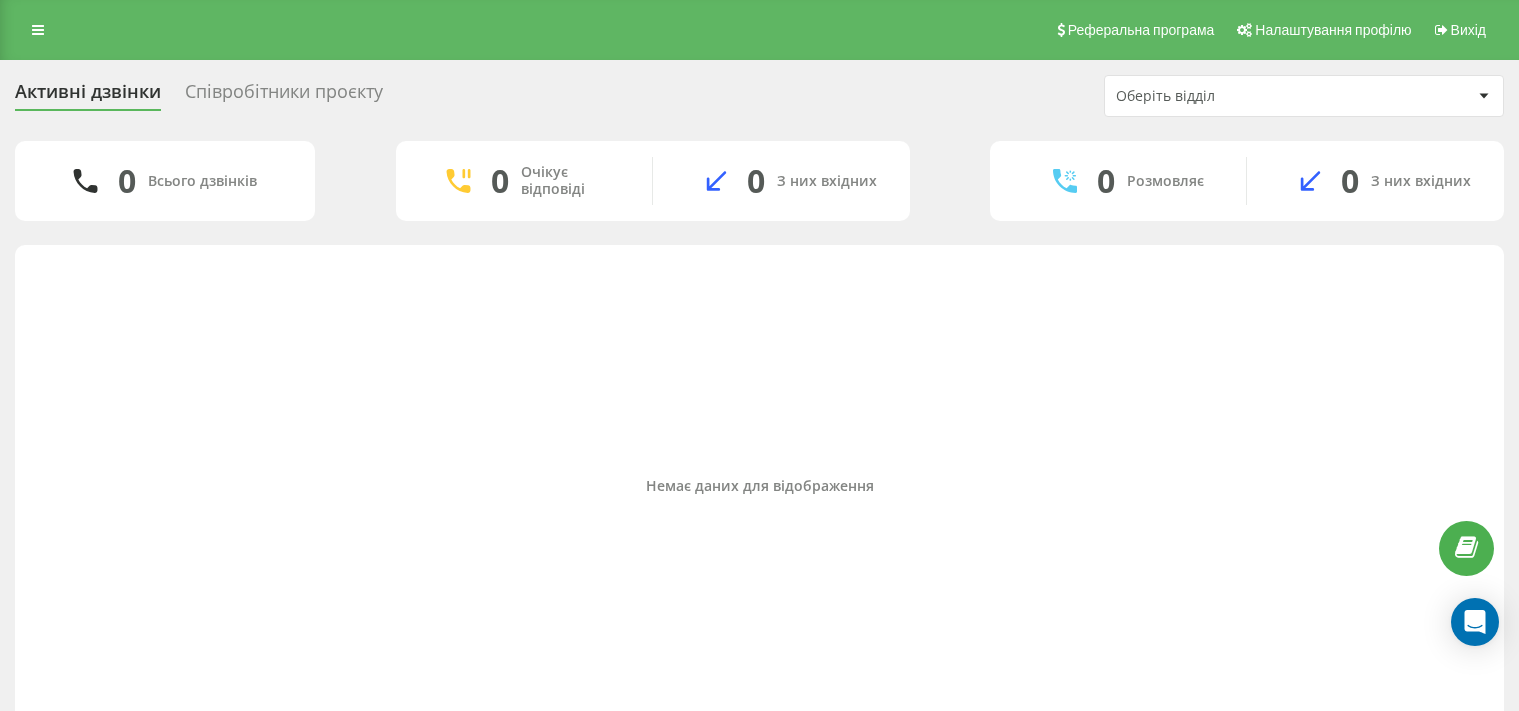 scroll, scrollTop: 0, scrollLeft: 0, axis: both 